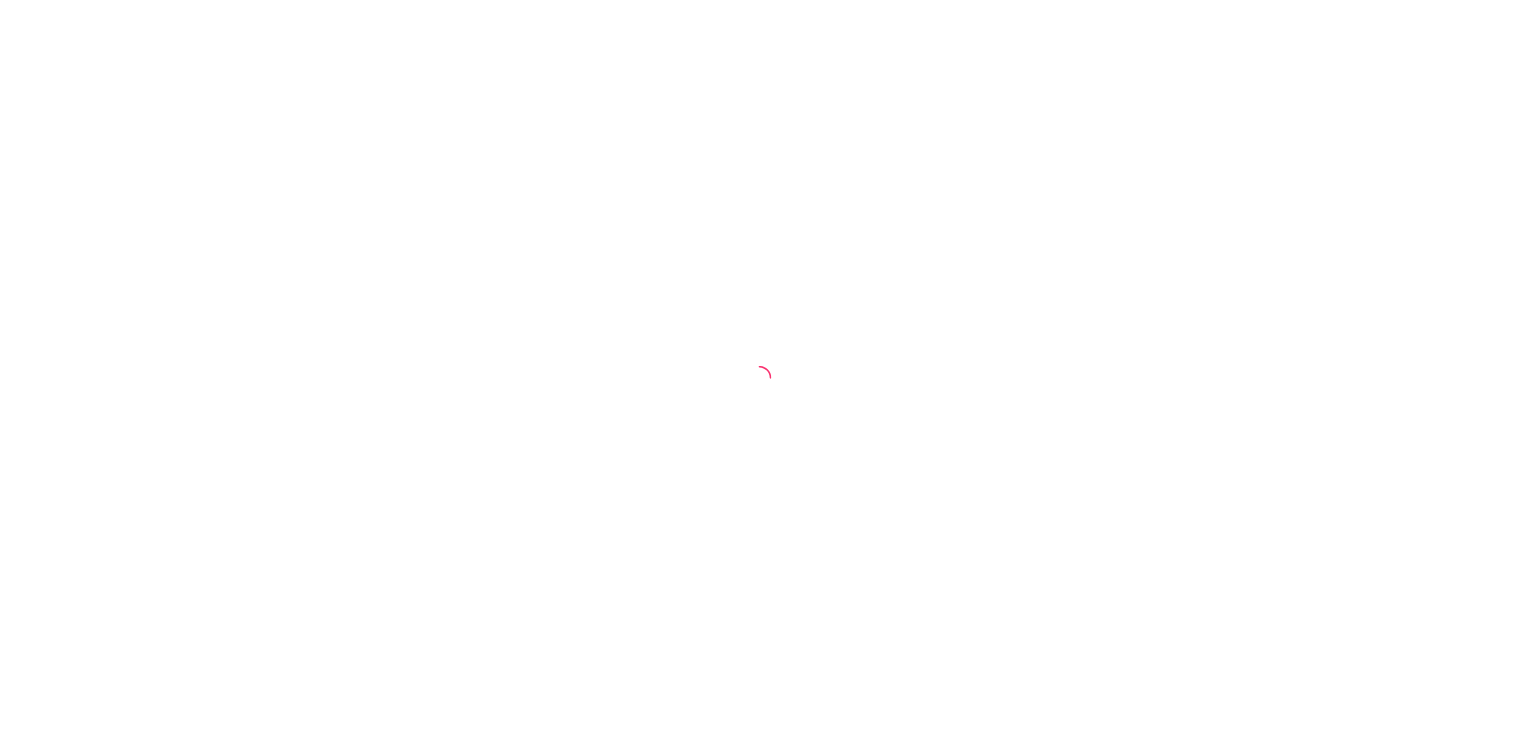 scroll, scrollTop: 0, scrollLeft: 0, axis: both 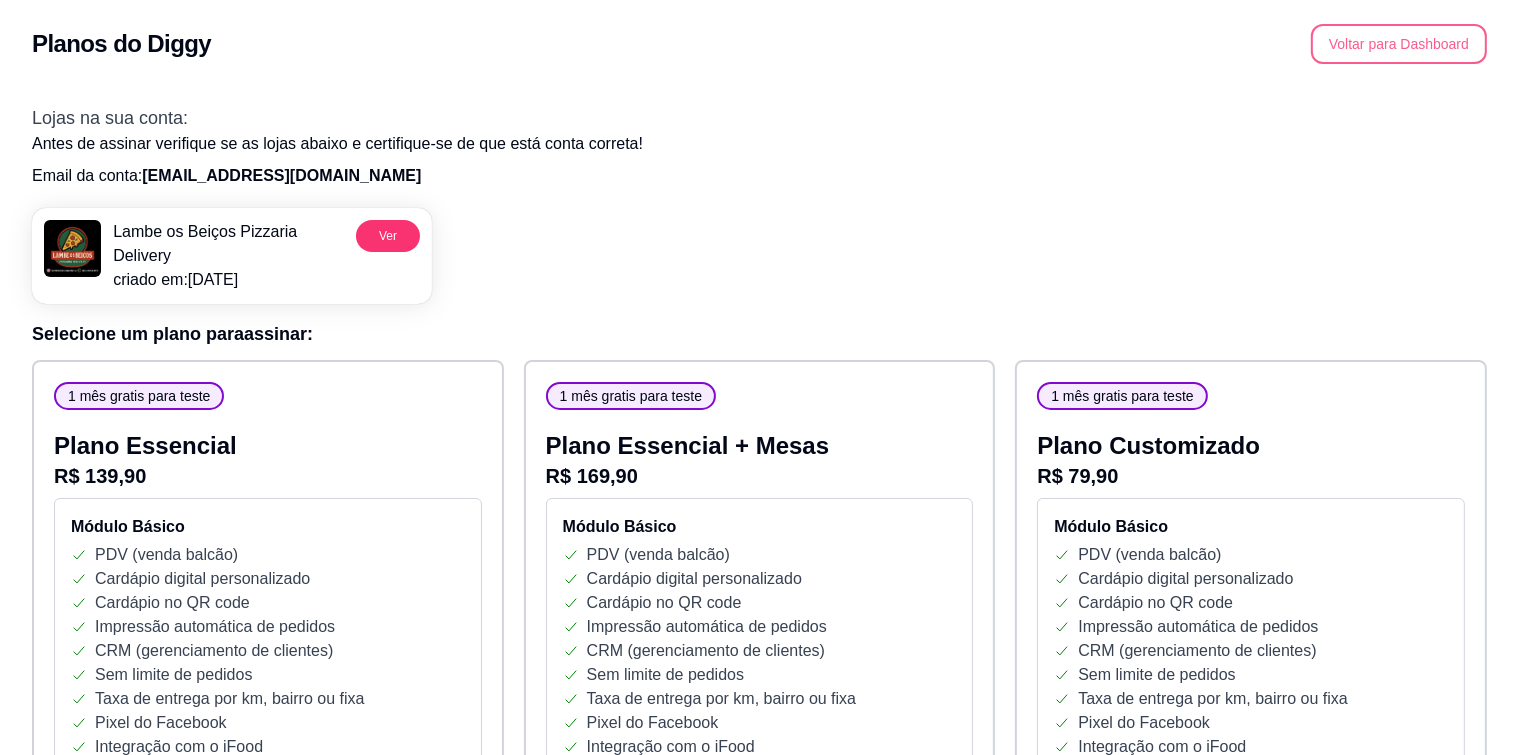 click on "Voltar para Dashboard" at bounding box center [1399, 44] 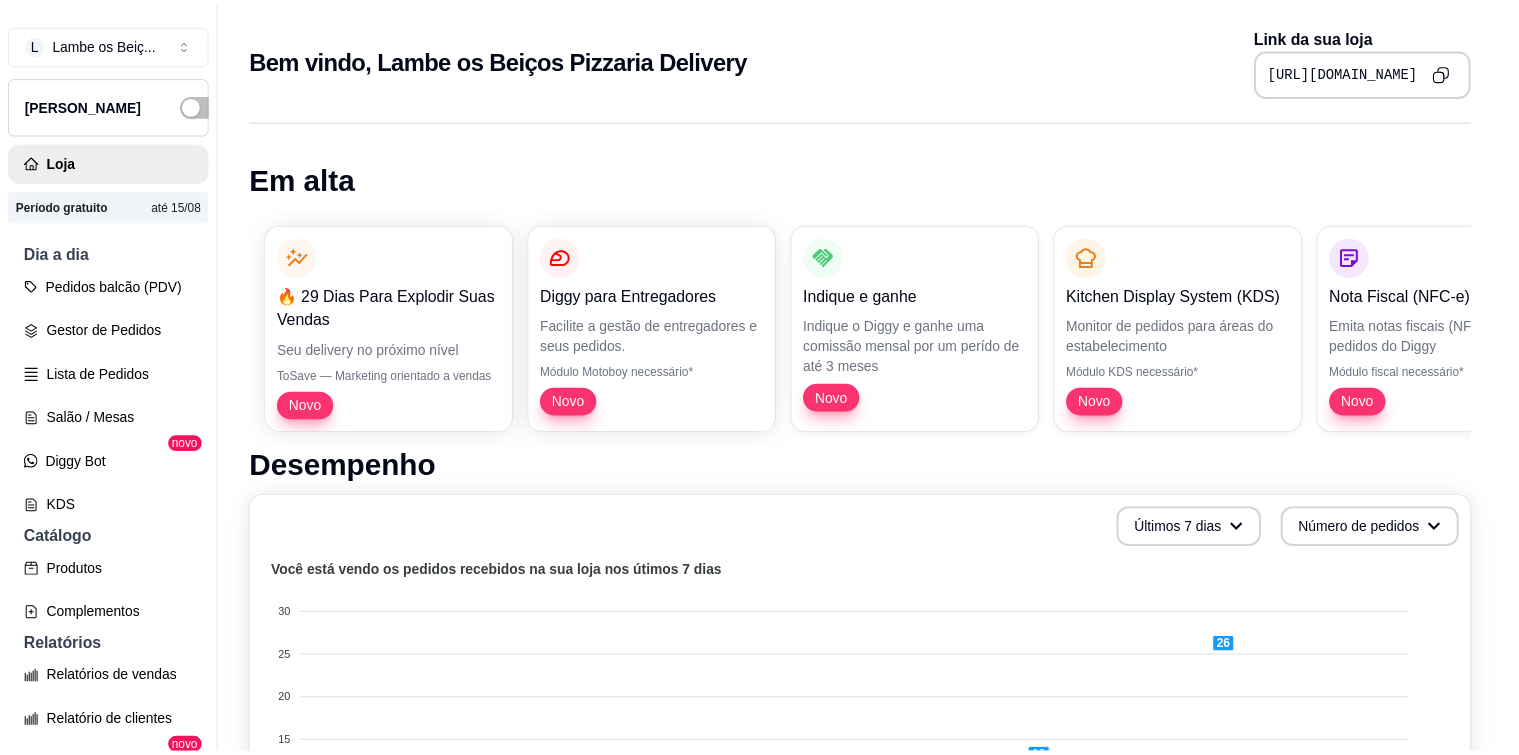 scroll, scrollTop: 0, scrollLeft: 0, axis: both 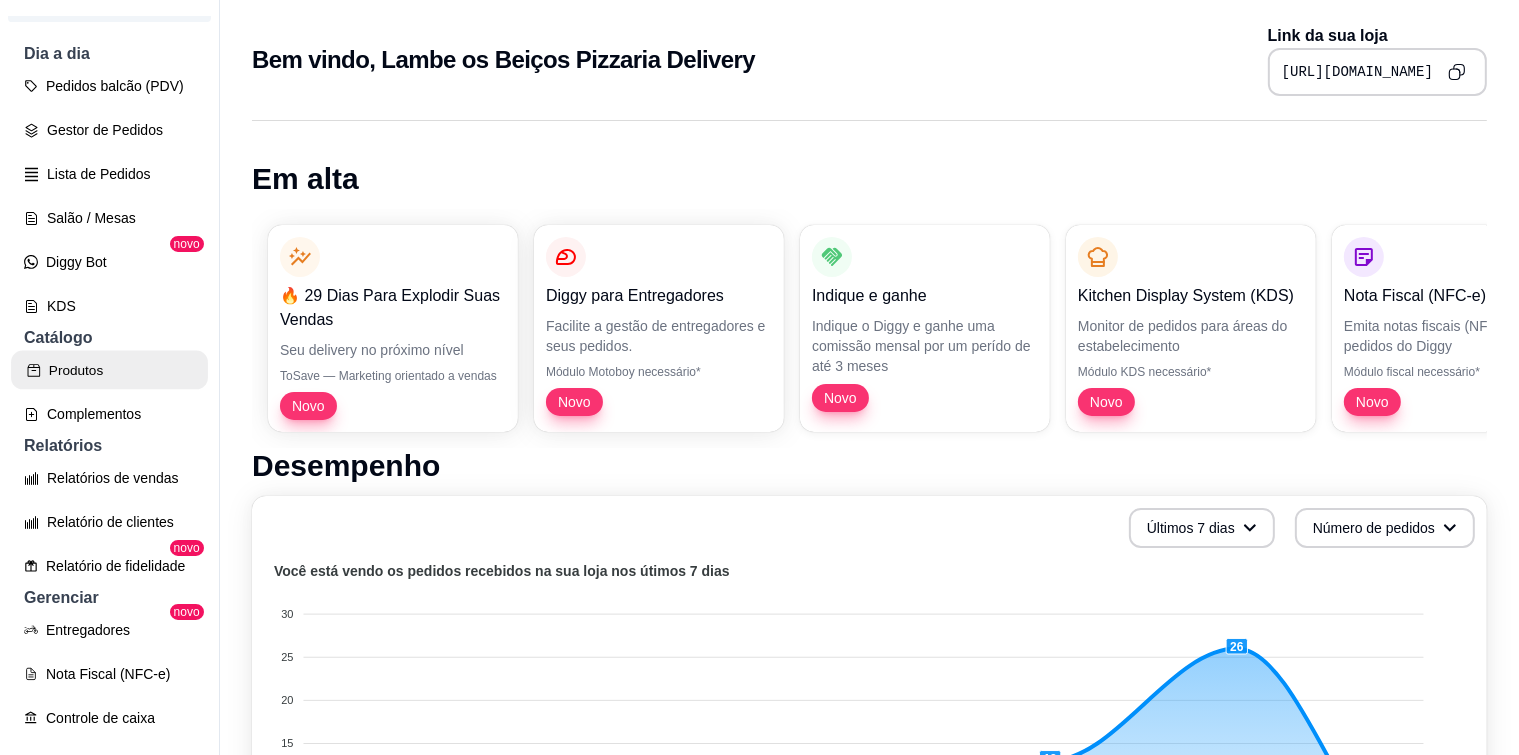 click on "Produtos" at bounding box center [109, 370] 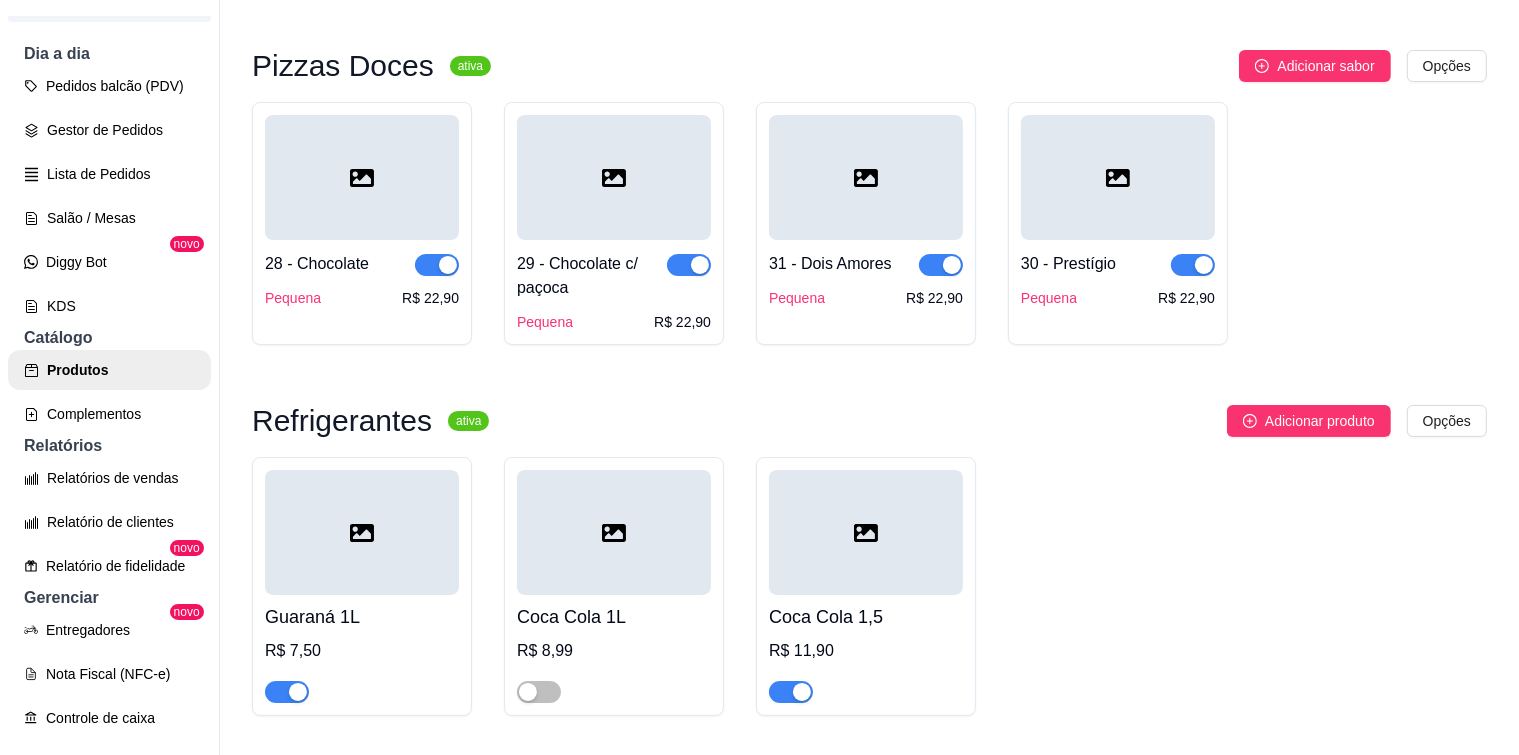 scroll, scrollTop: 2300, scrollLeft: 0, axis: vertical 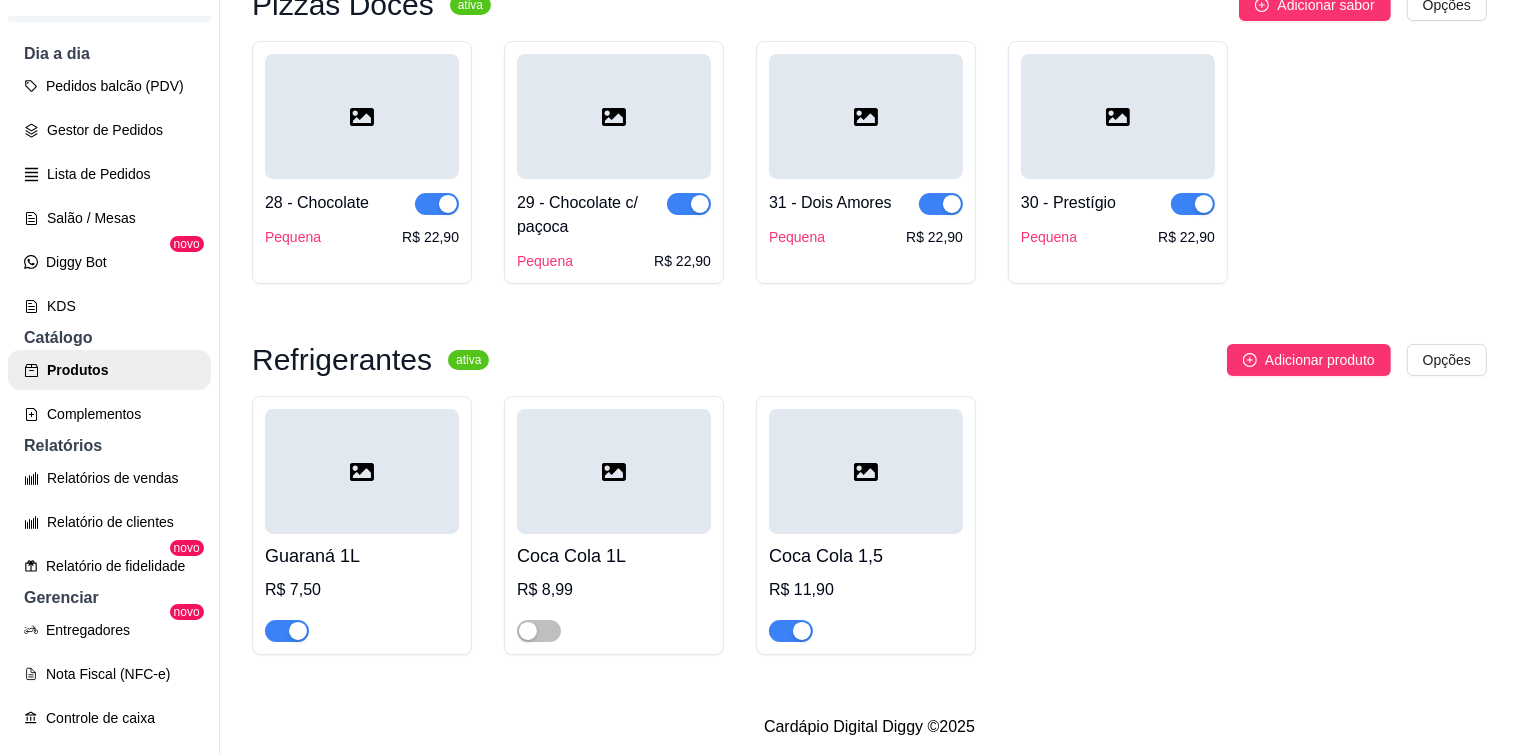 click at bounding box center (437, 204) 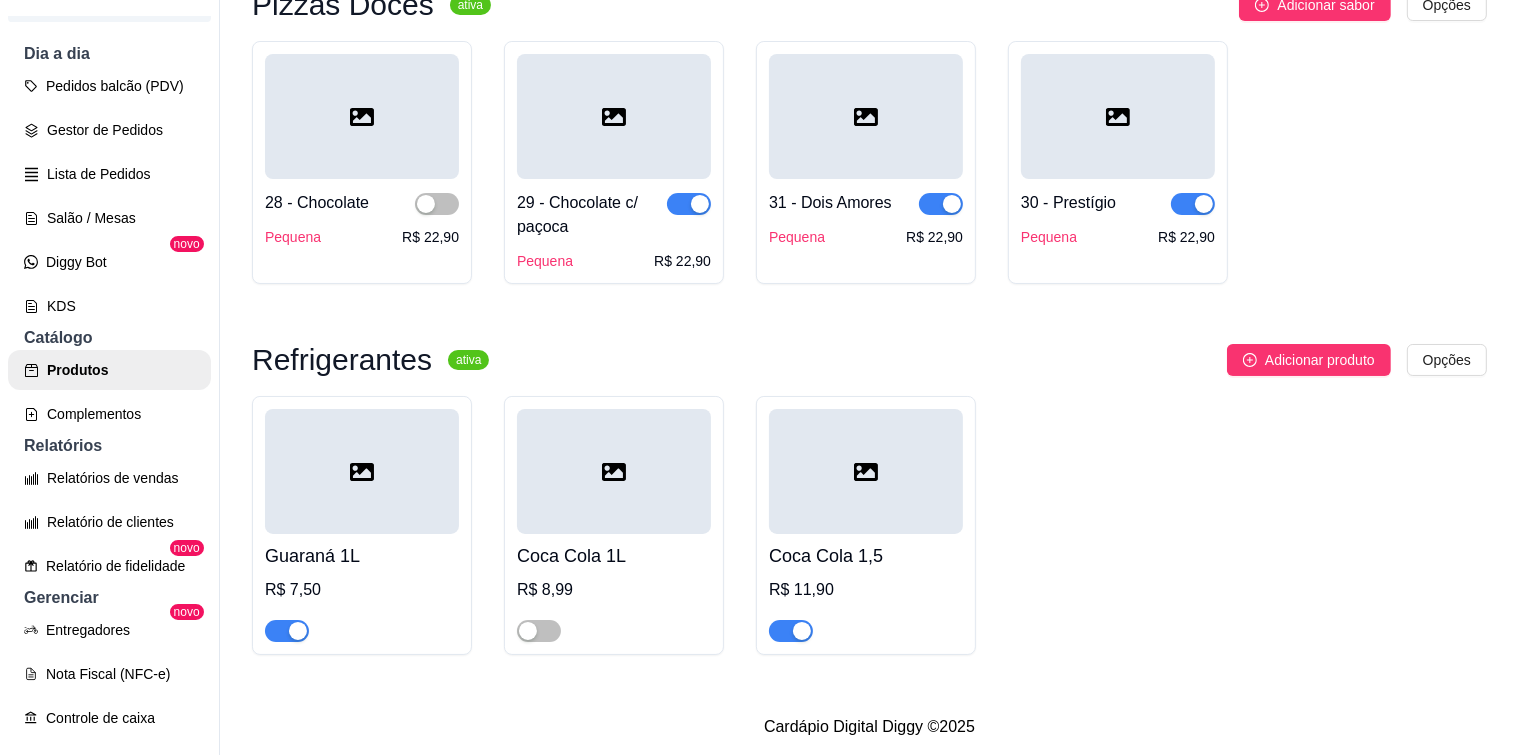 click at bounding box center (689, 204) 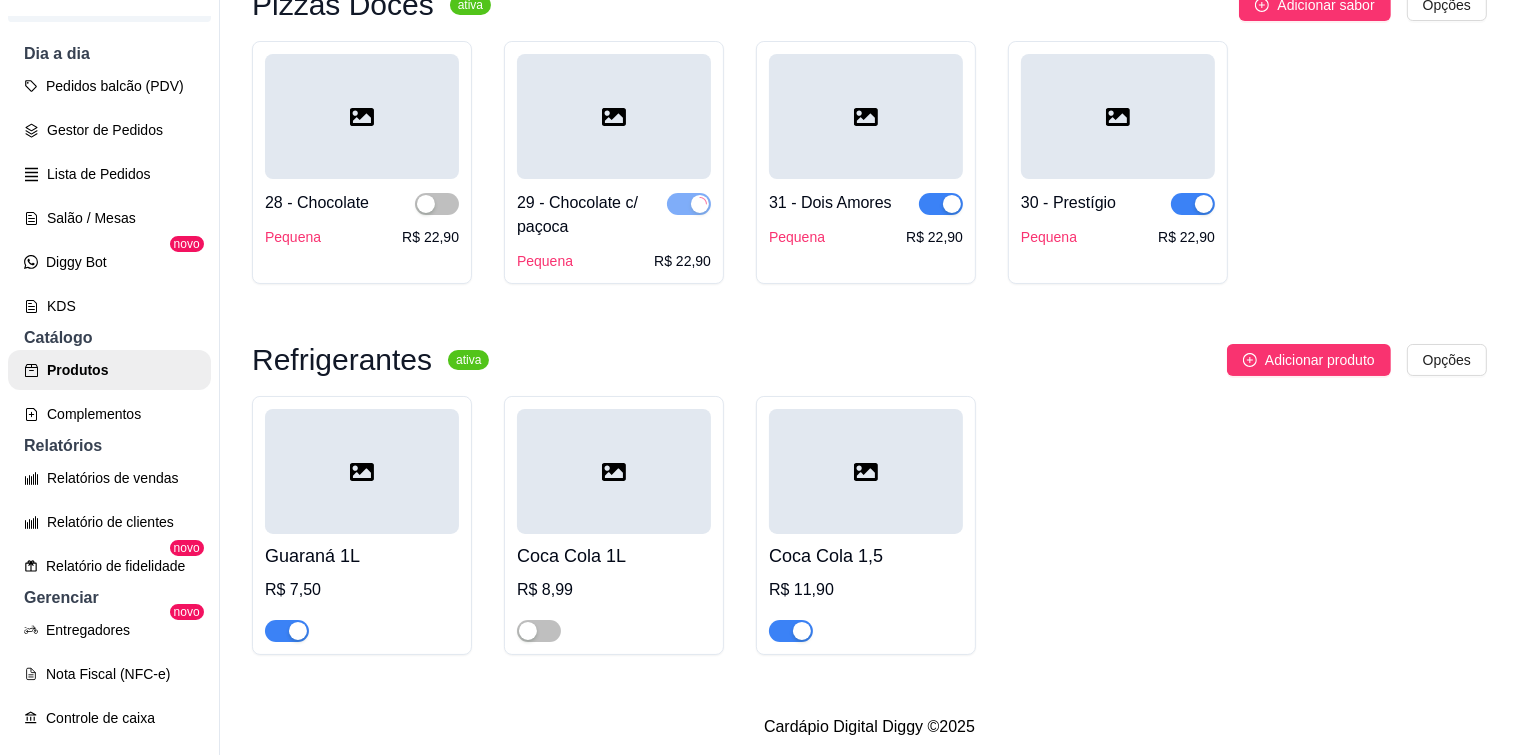 click at bounding box center [941, 204] 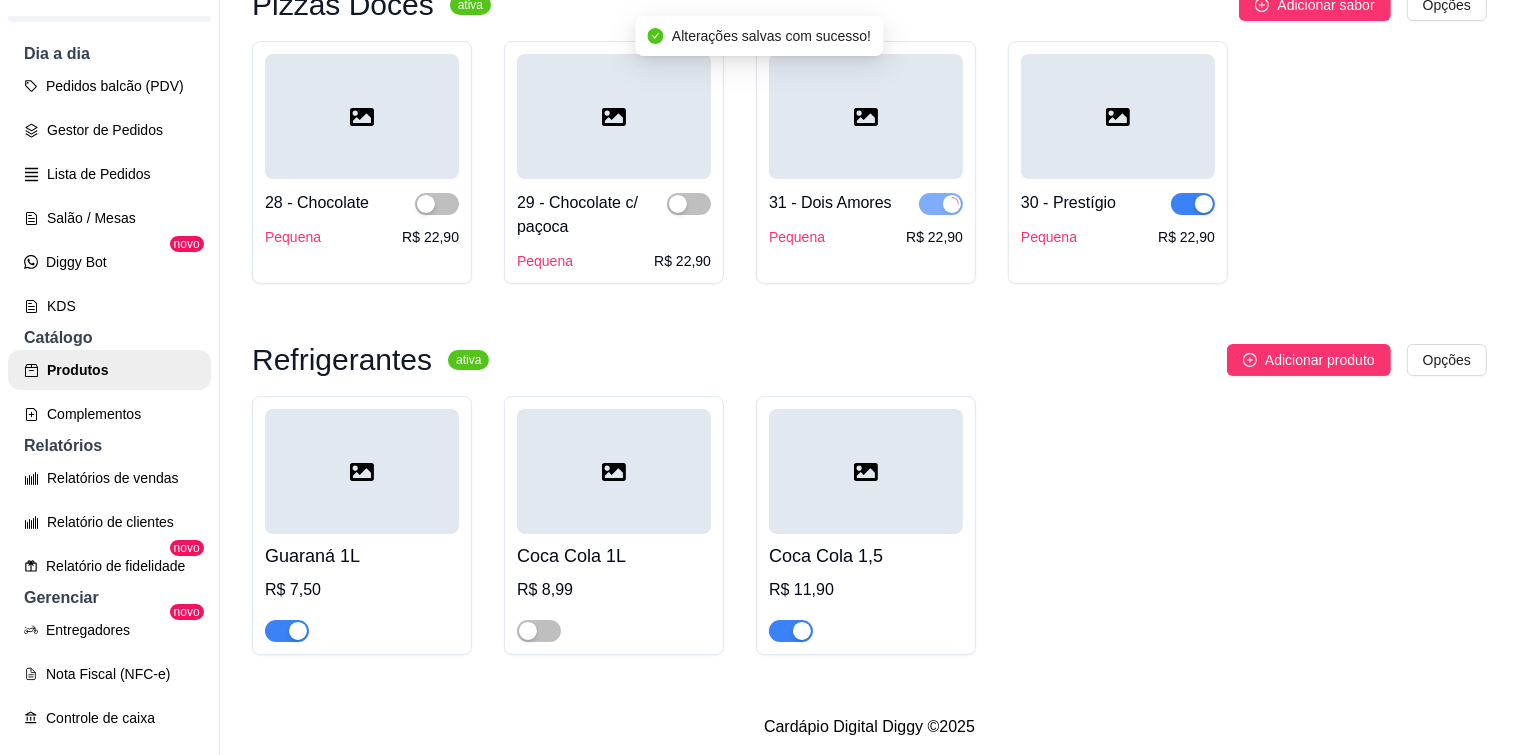click at bounding box center [1193, 204] 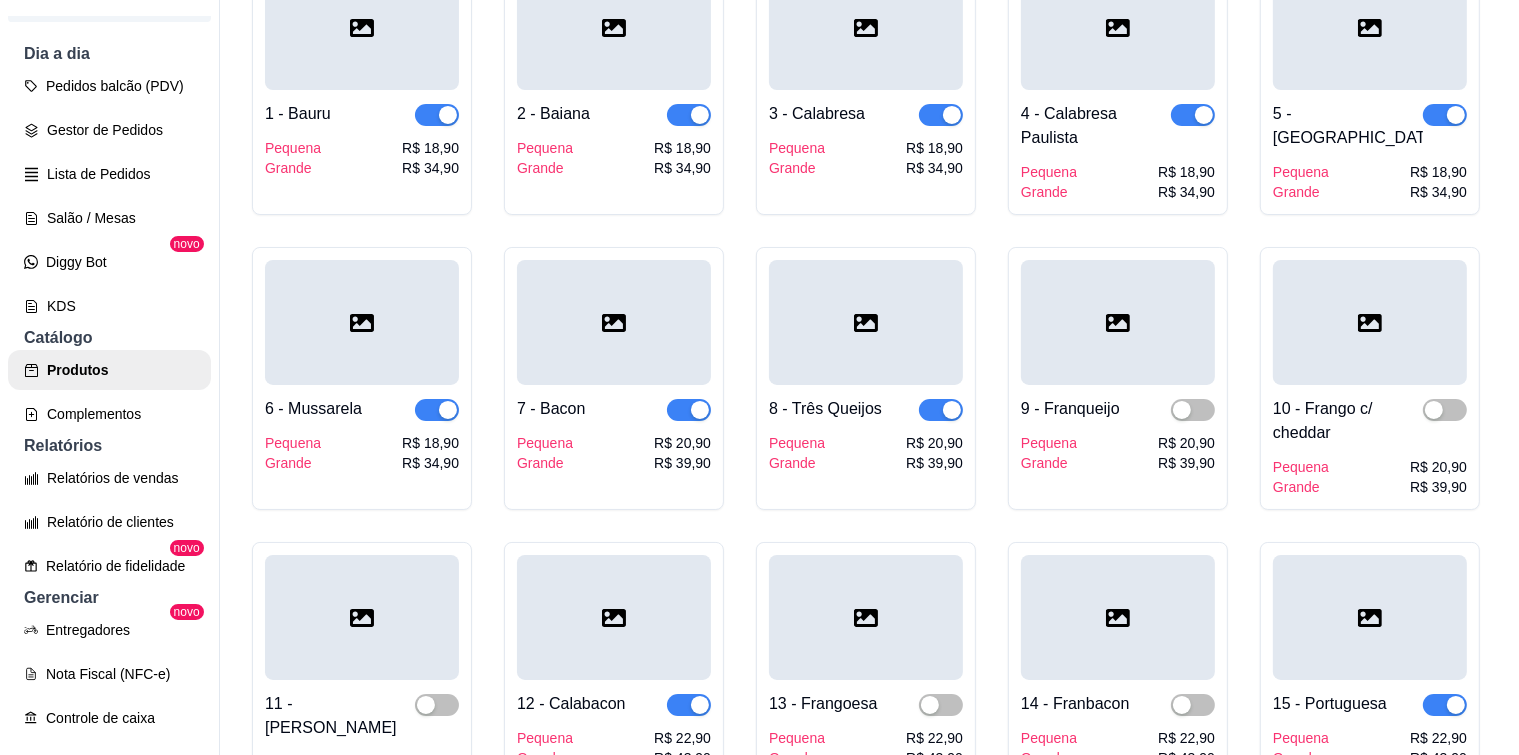 scroll, scrollTop: 0, scrollLeft: 0, axis: both 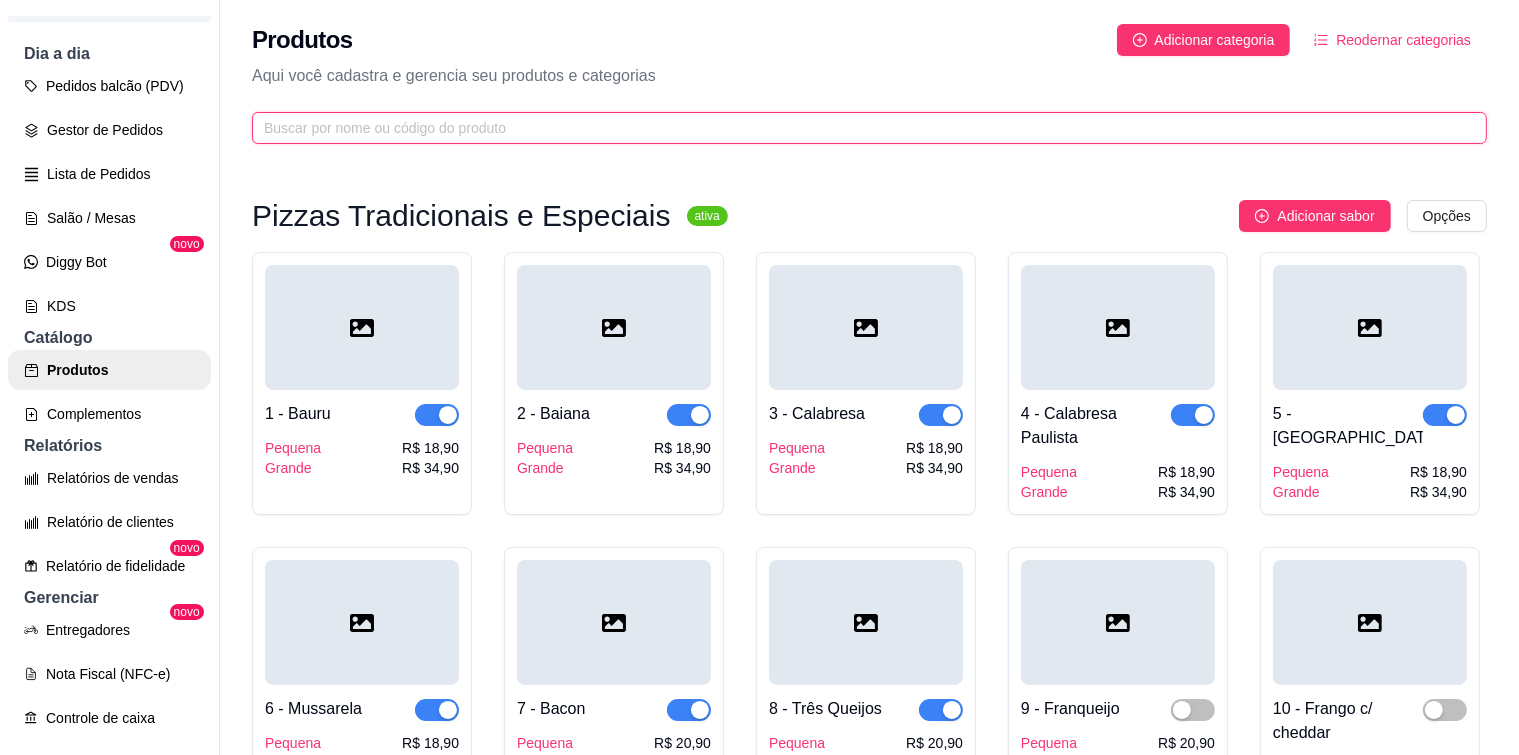 click at bounding box center (861, 128) 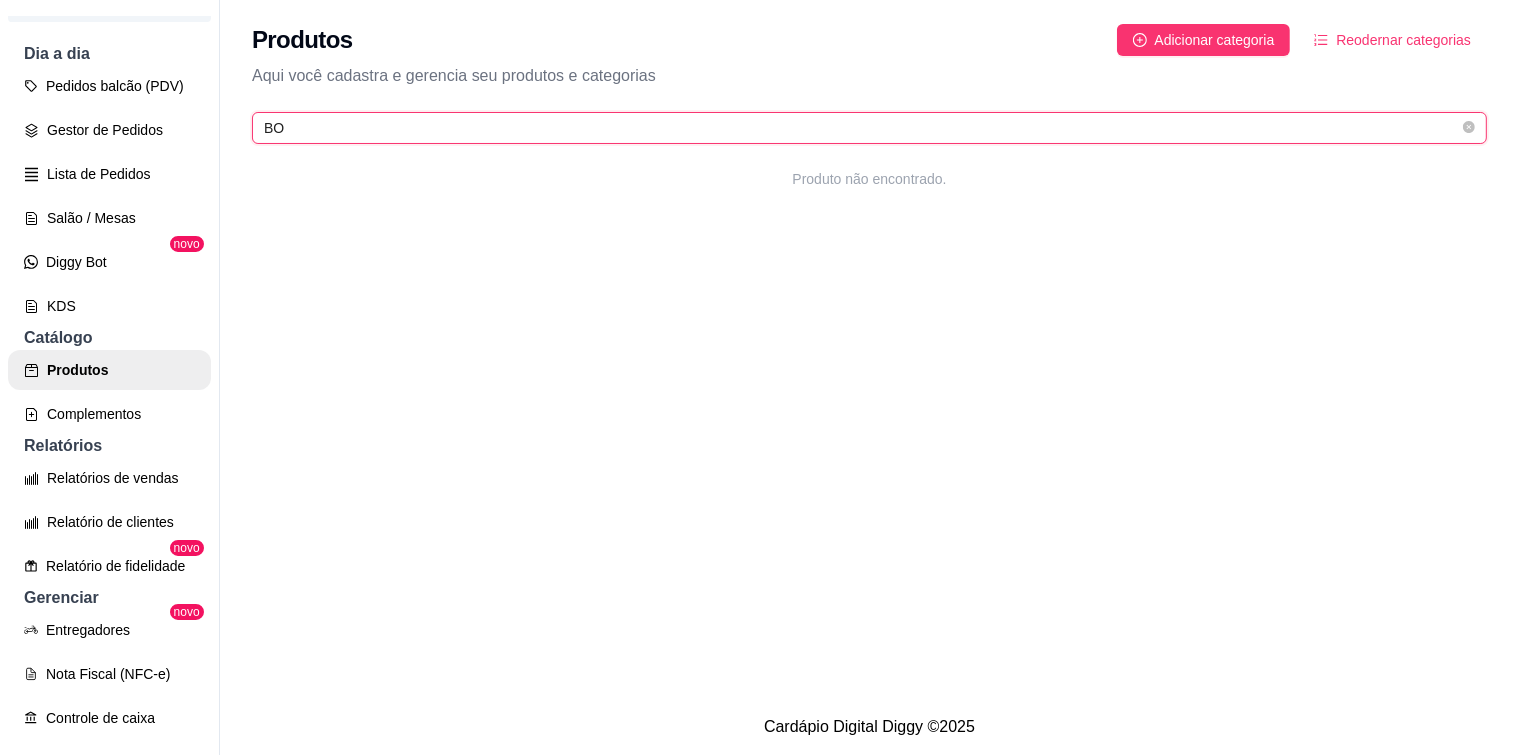 type on "B" 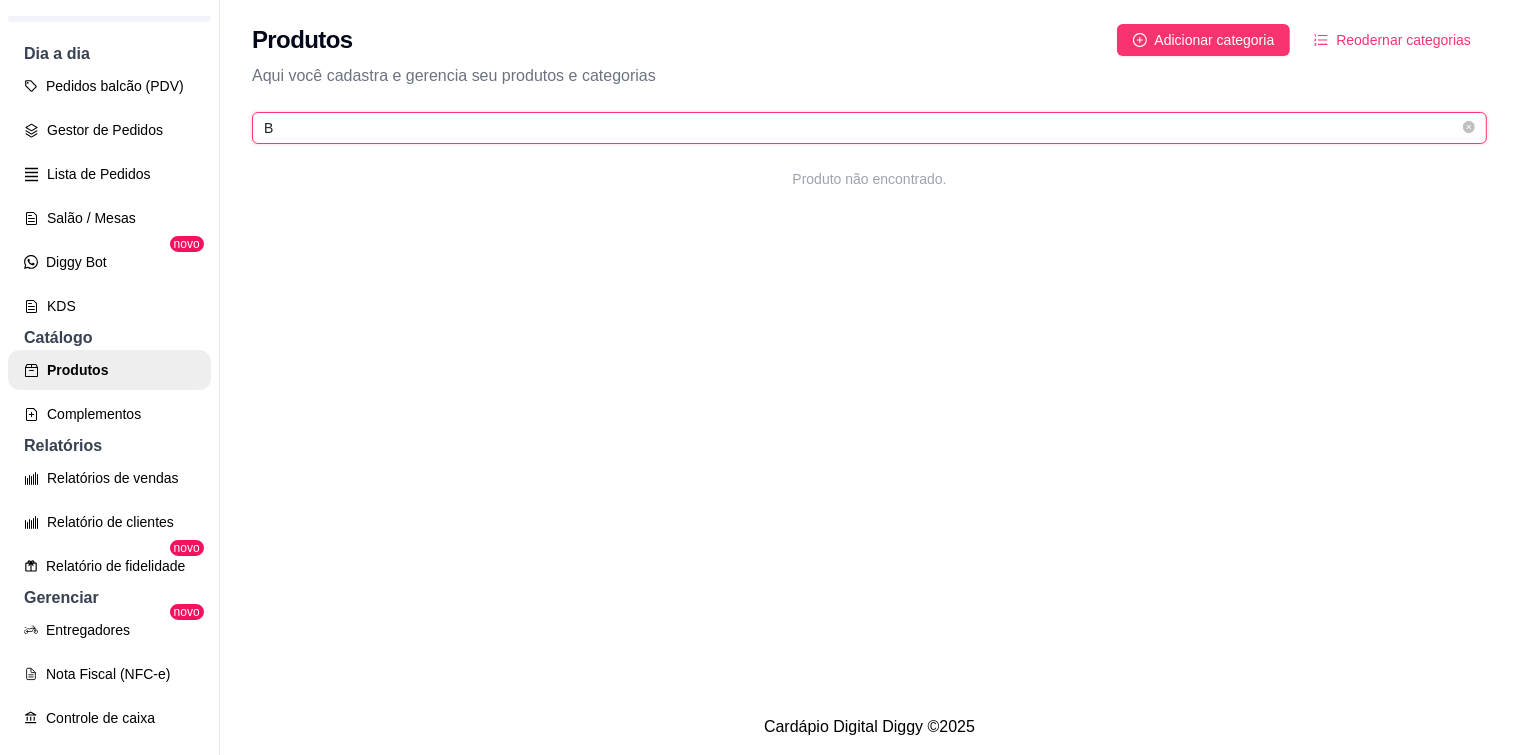 type 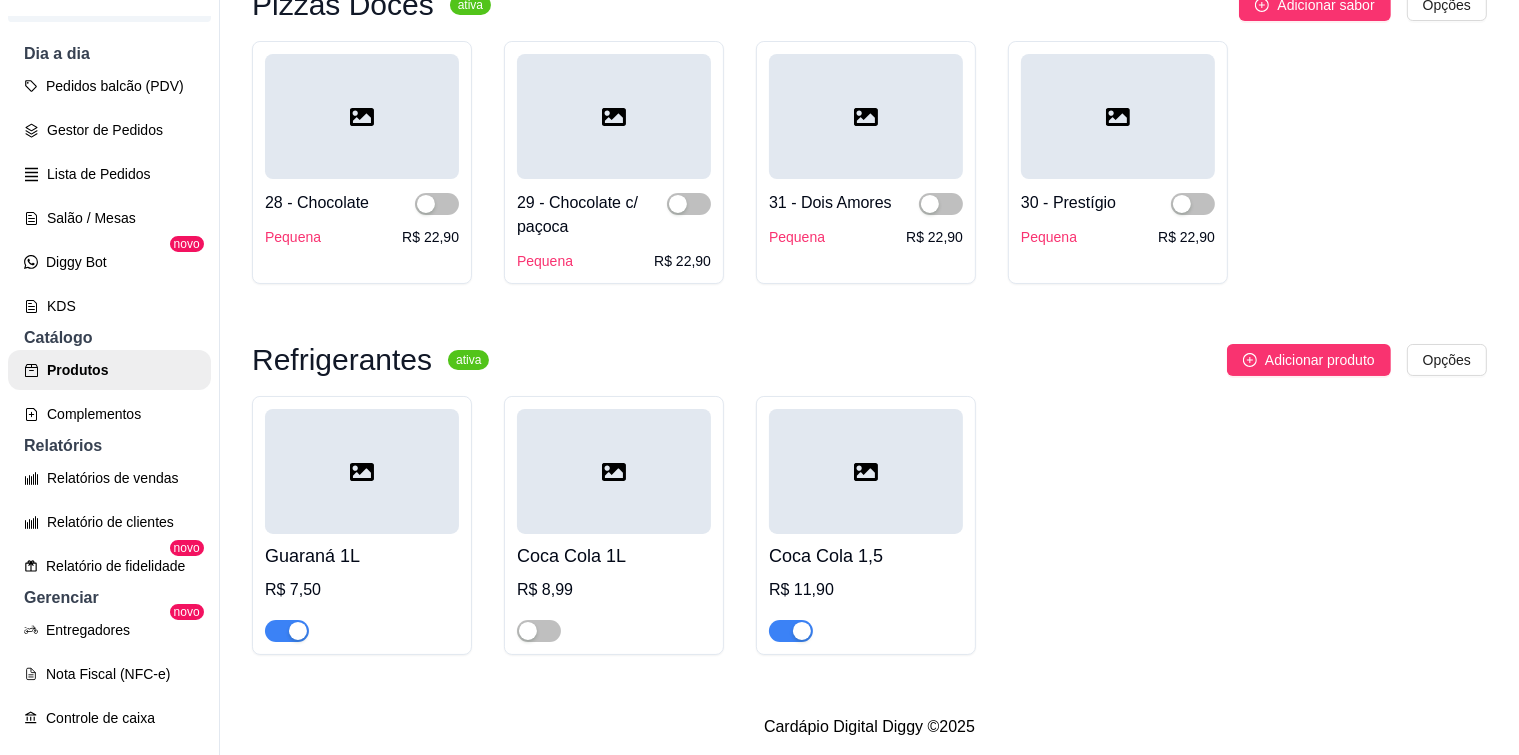 scroll, scrollTop: 2302, scrollLeft: 0, axis: vertical 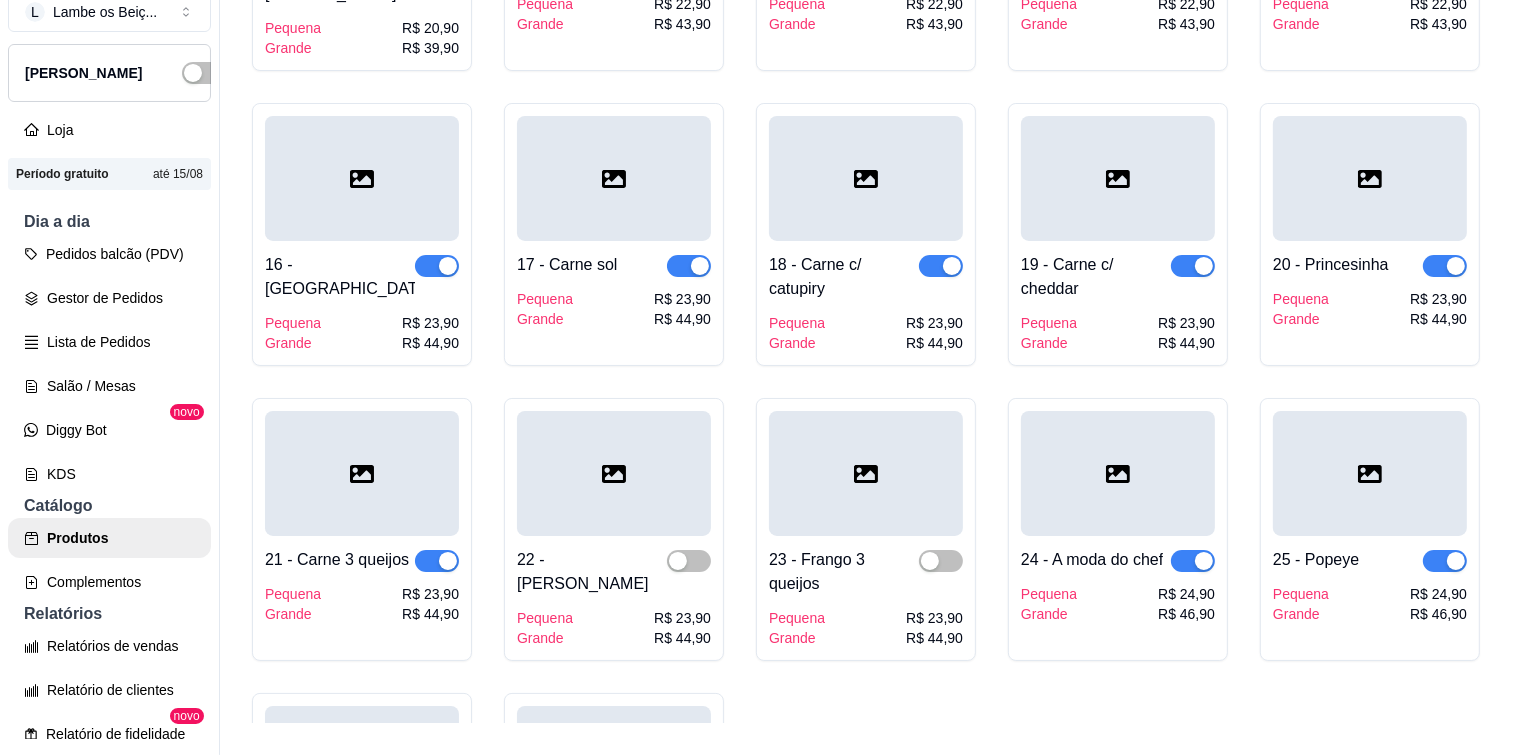 click at bounding box center (941, -29) 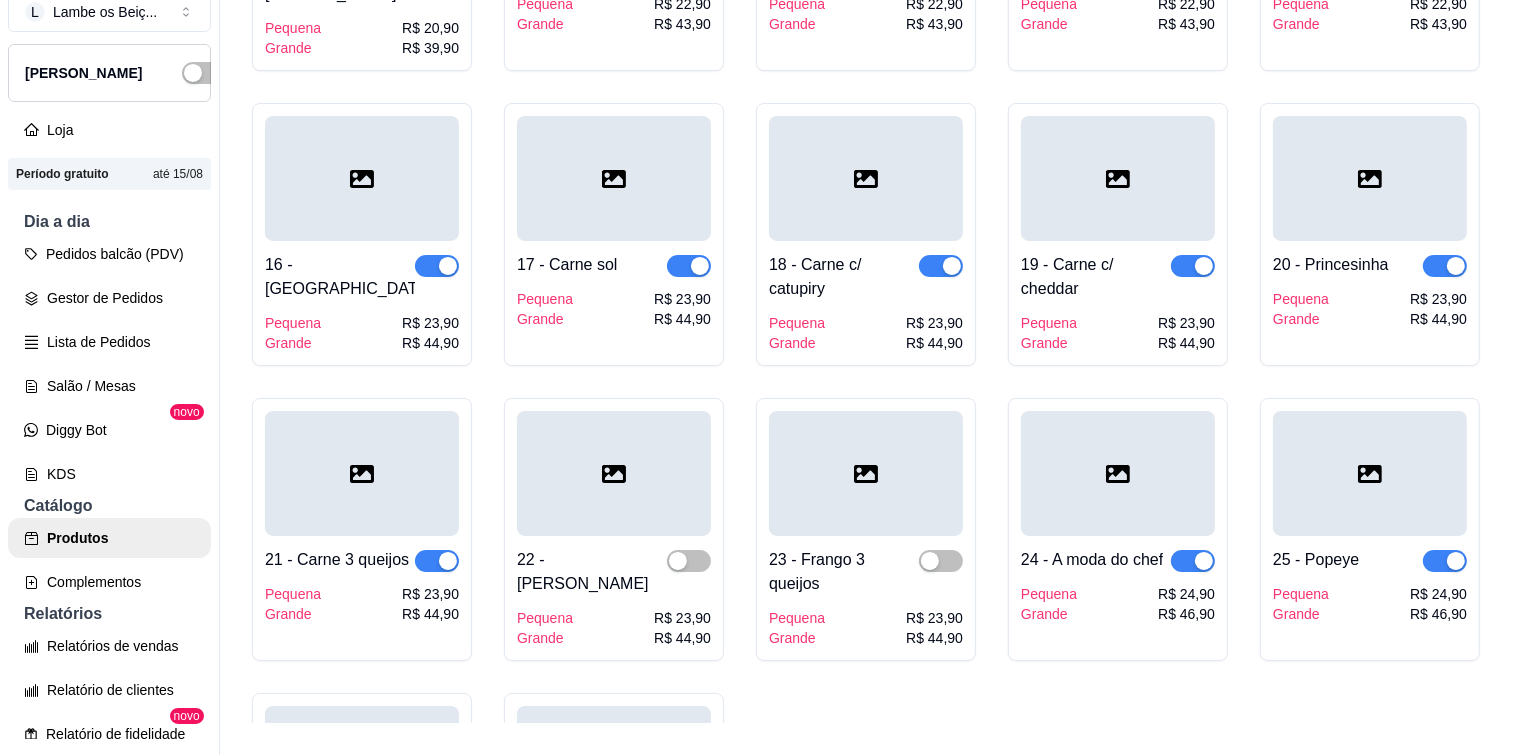 click at bounding box center [1182, -29] 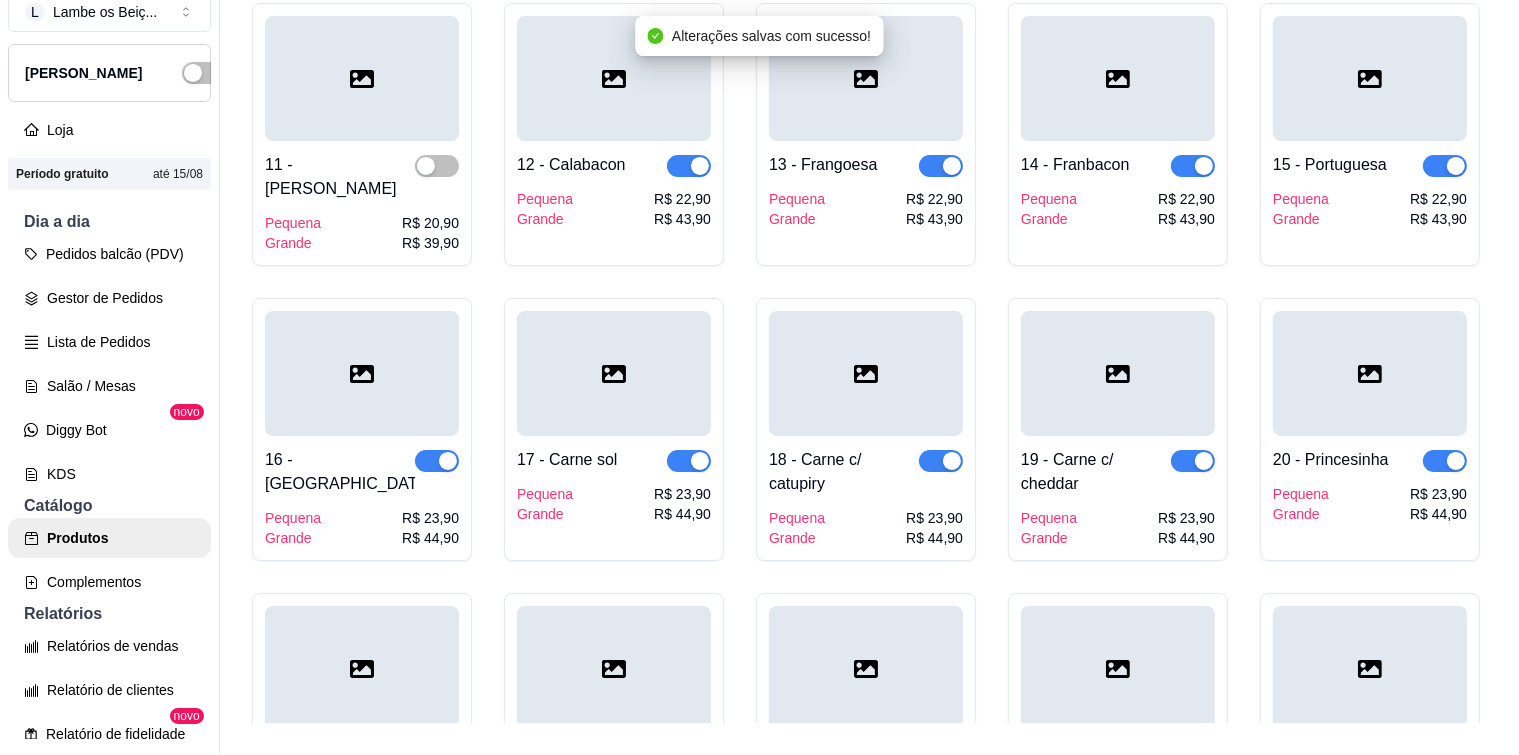 scroll, scrollTop: 802, scrollLeft: 0, axis: vertical 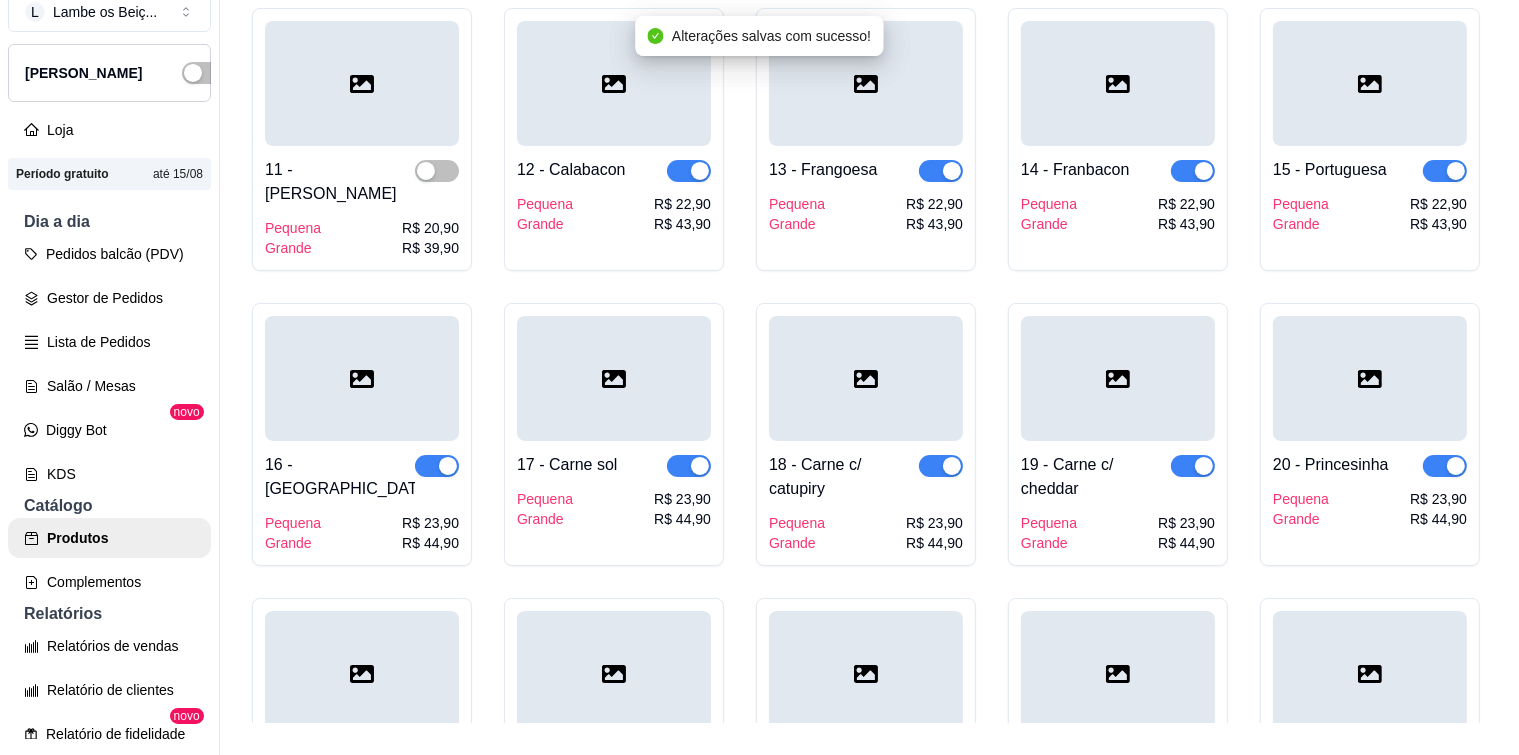 click at bounding box center [1445, -124] 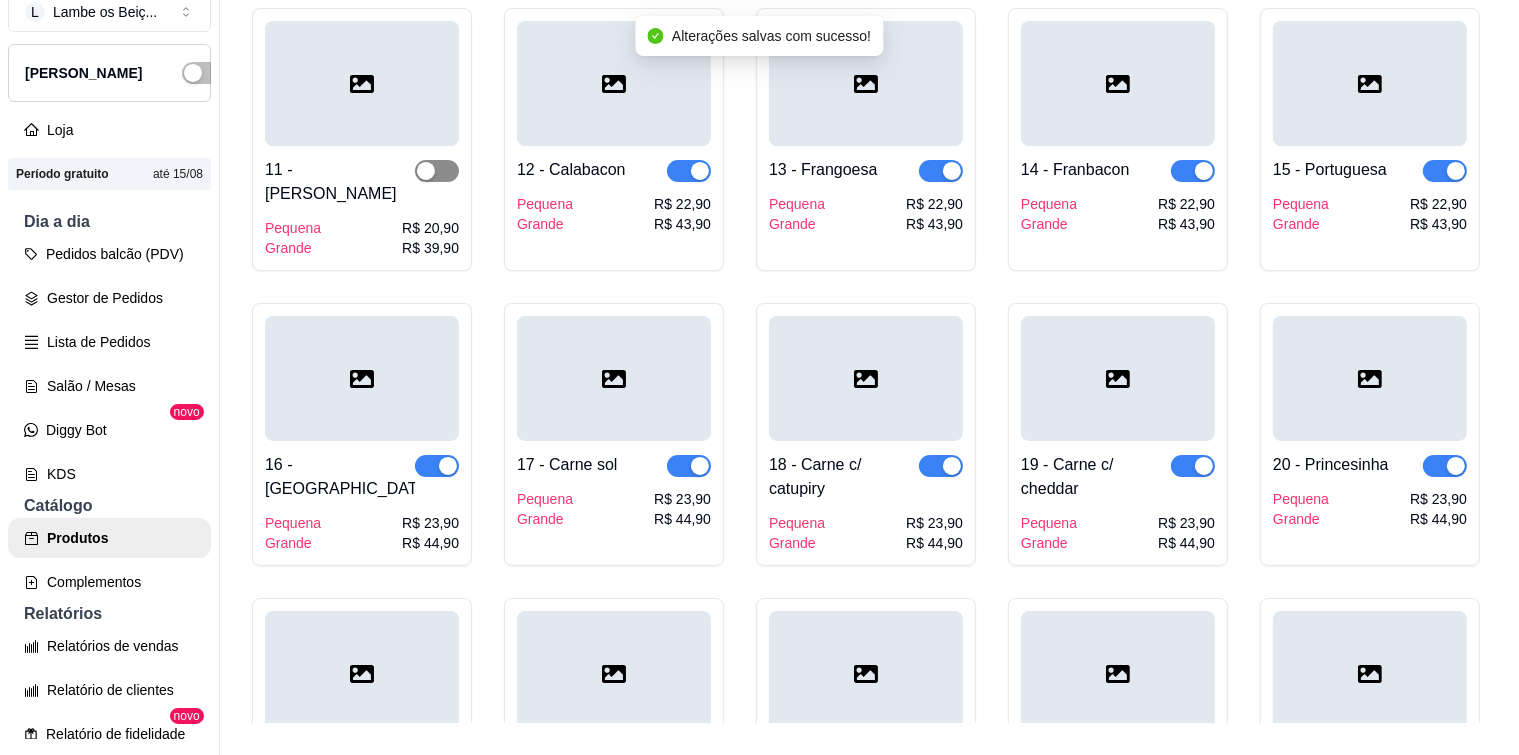 click at bounding box center (437, 171) 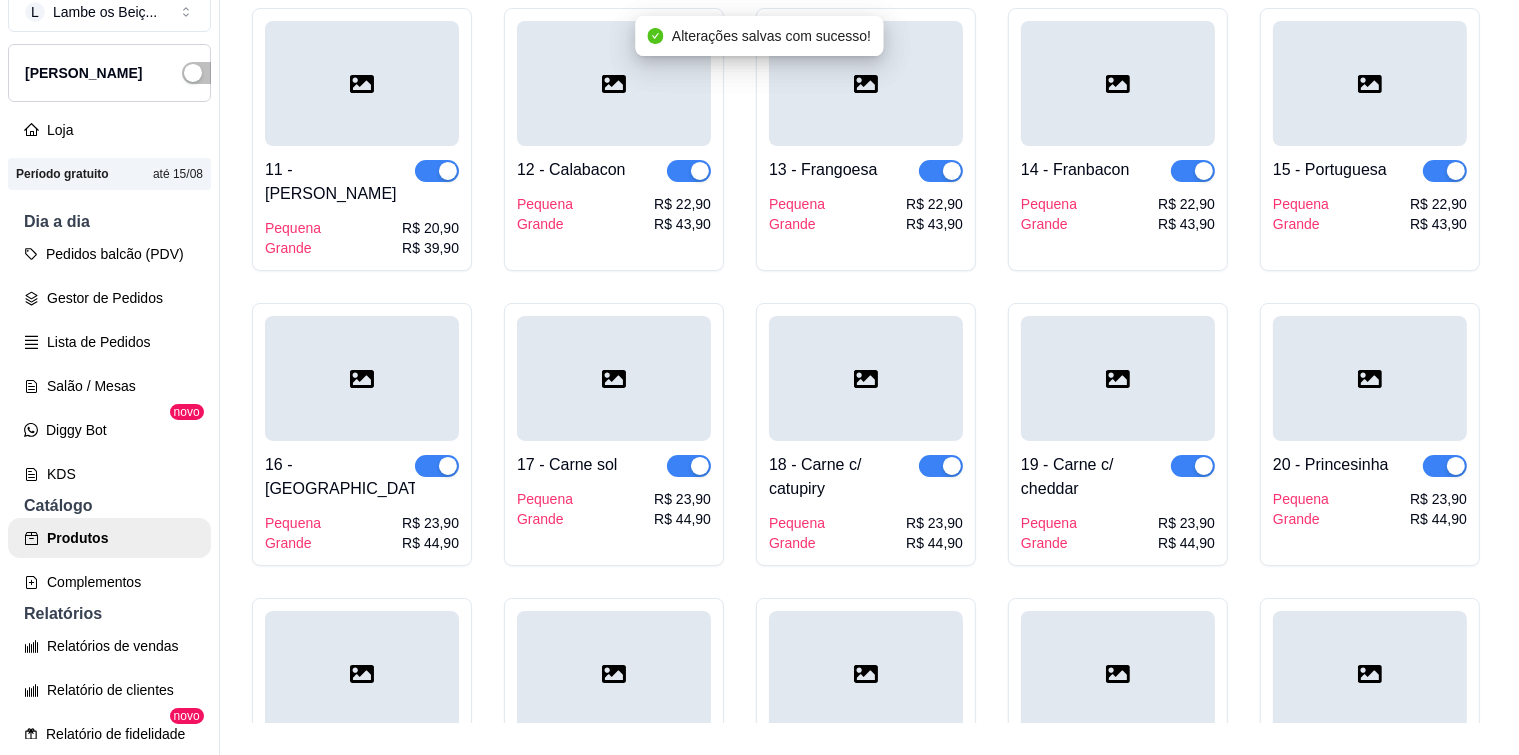 click at bounding box center (1193, -125) 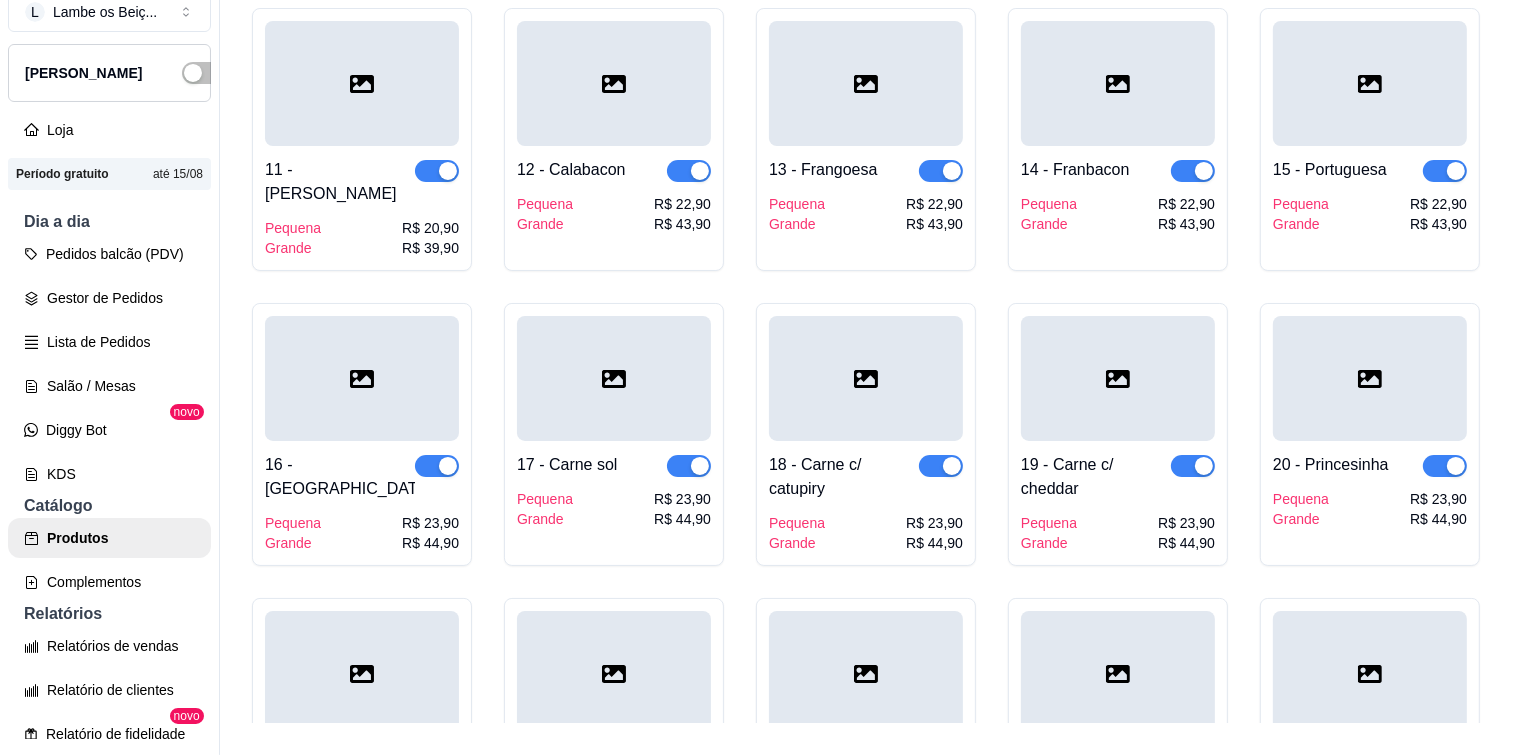 click at bounding box center (1182, -124) 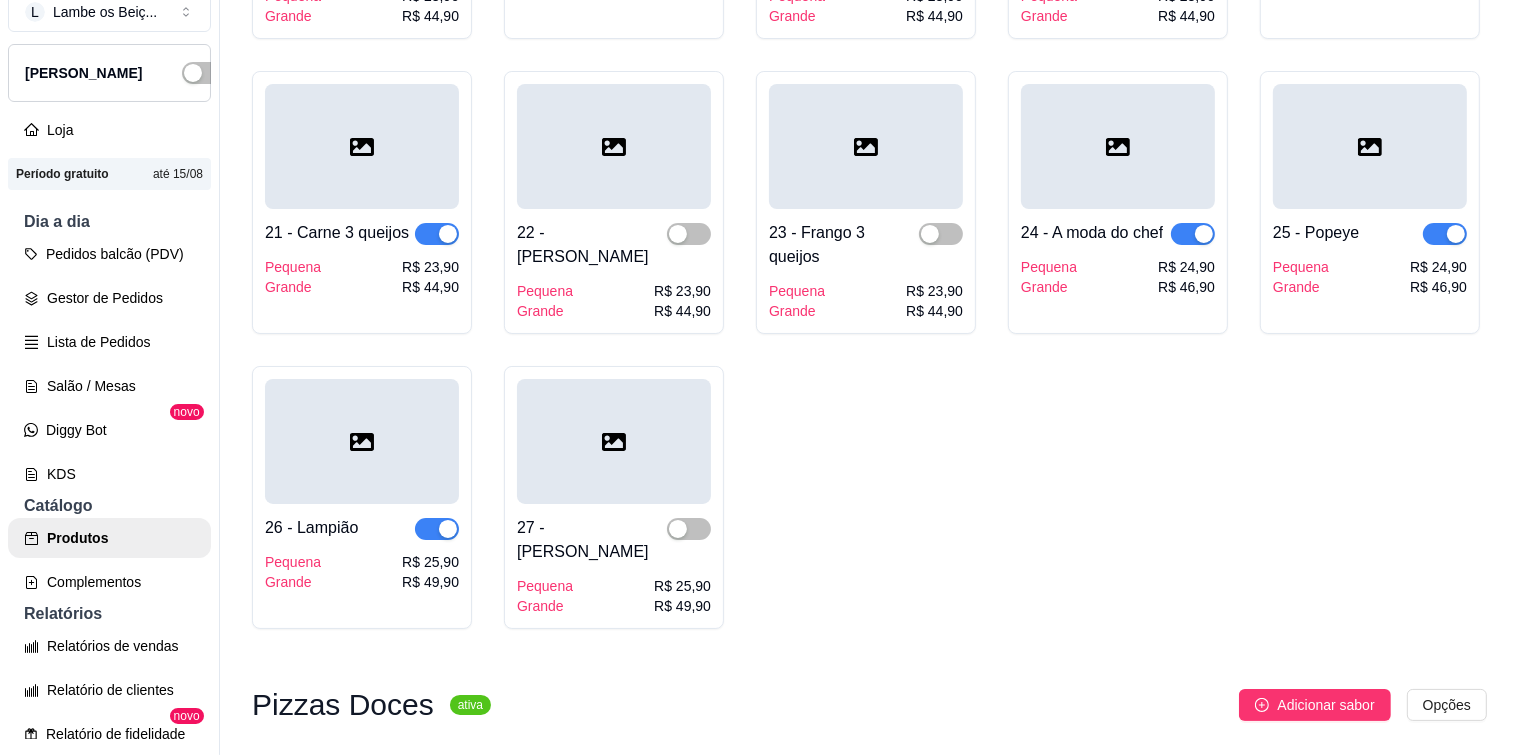 scroll, scrollTop: 1400, scrollLeft: 0, axis: vertical 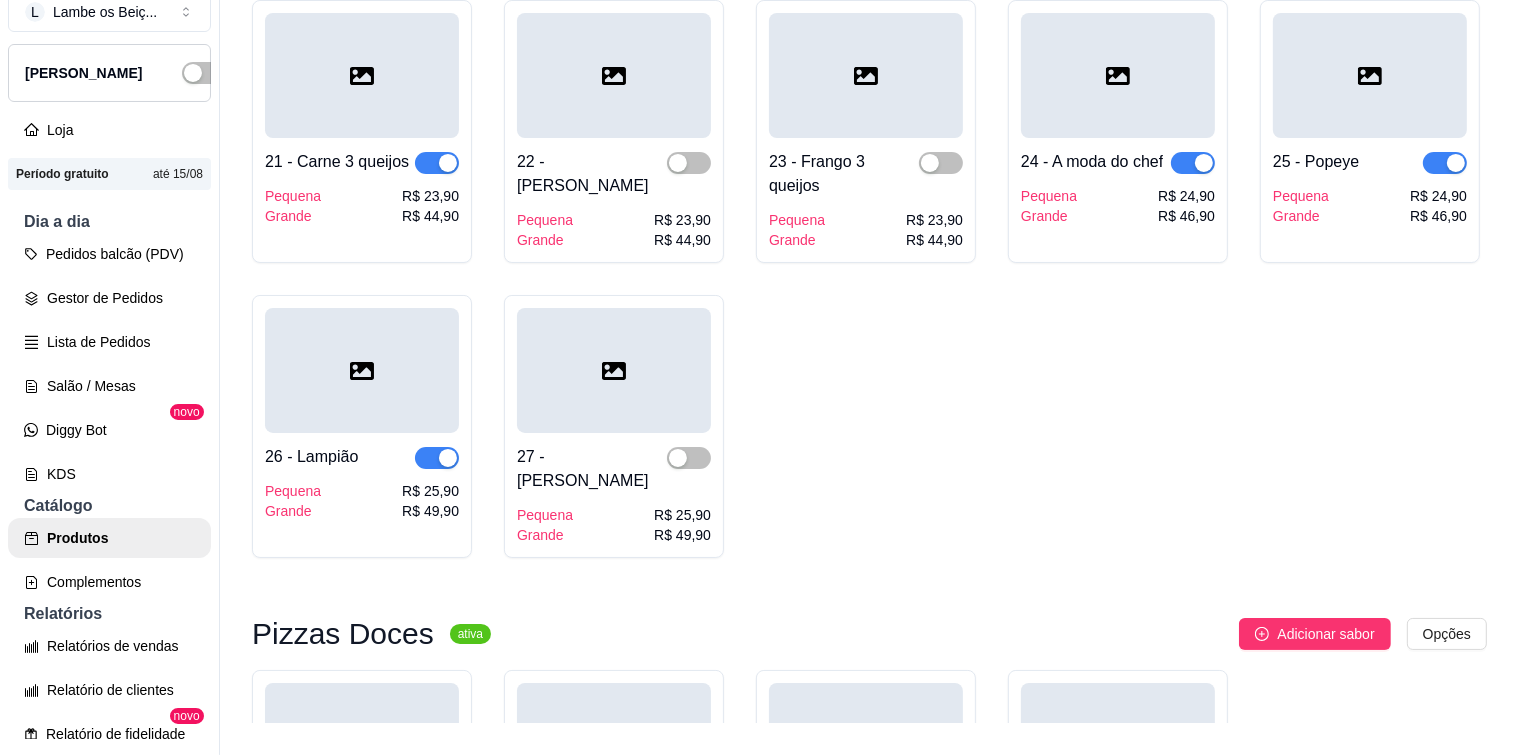 click on "22 - Frango catupiry   Pequena Grande R$ 23,90 R$ 44,90" at bounding box center (614, 131) 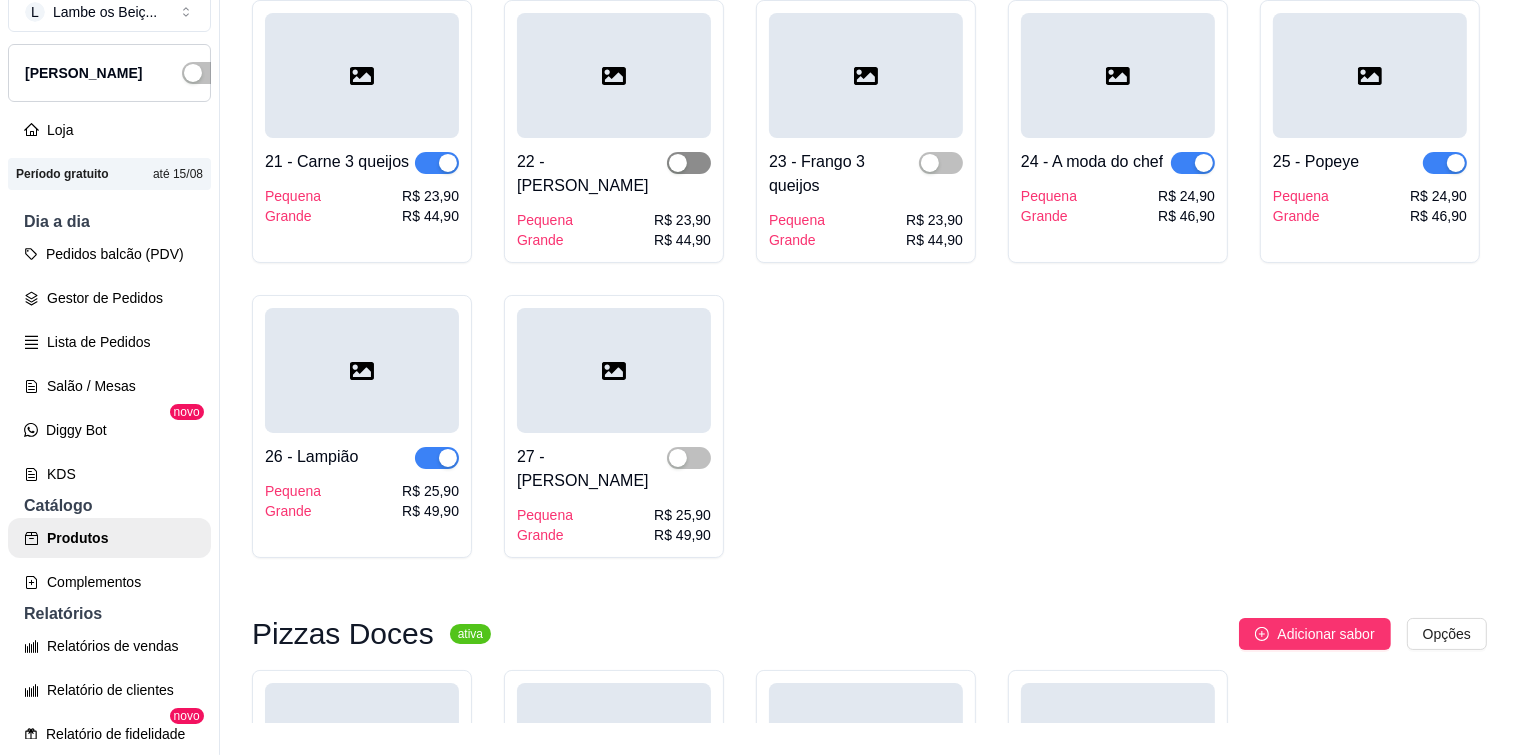click at bounding box center (689, 163) 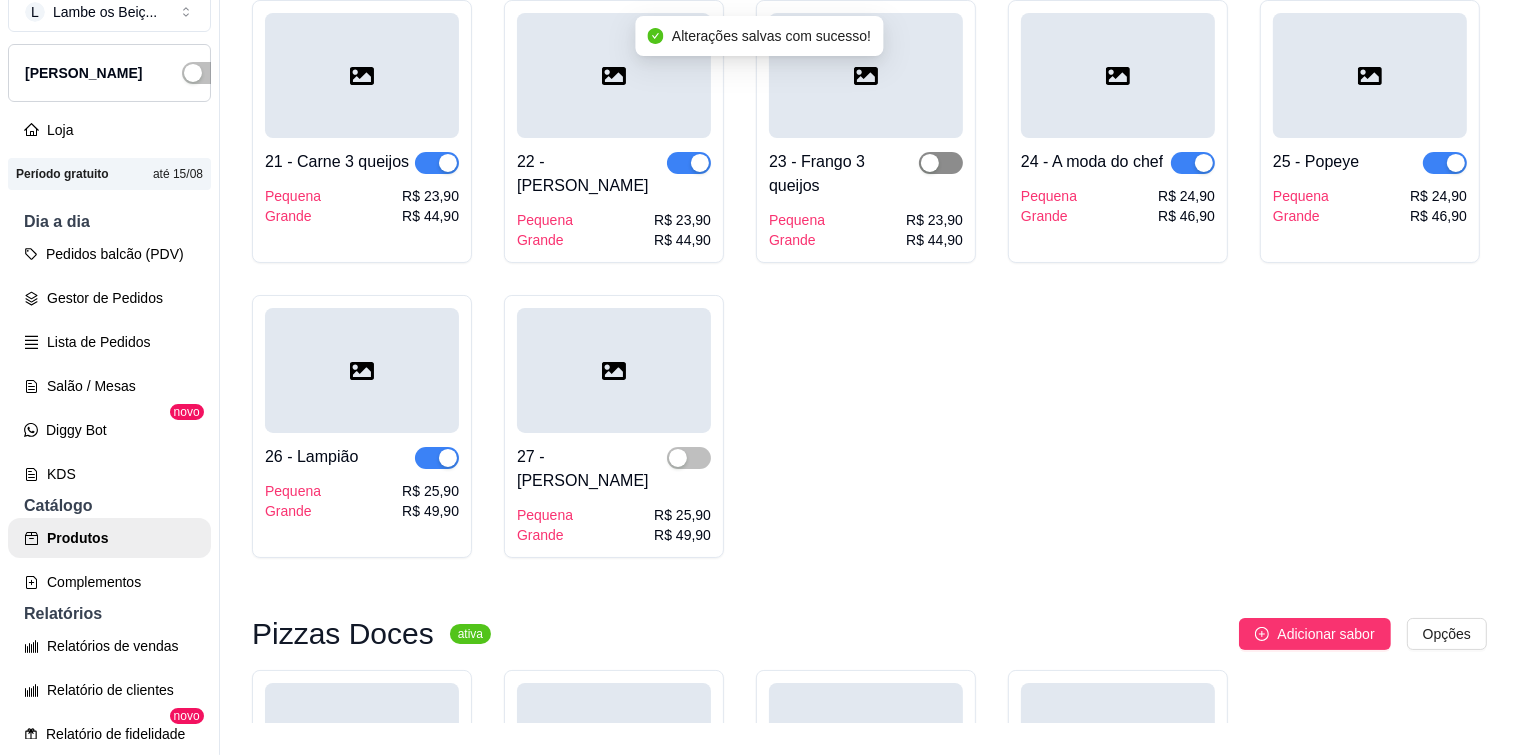 click at bounding box center (941, 163) 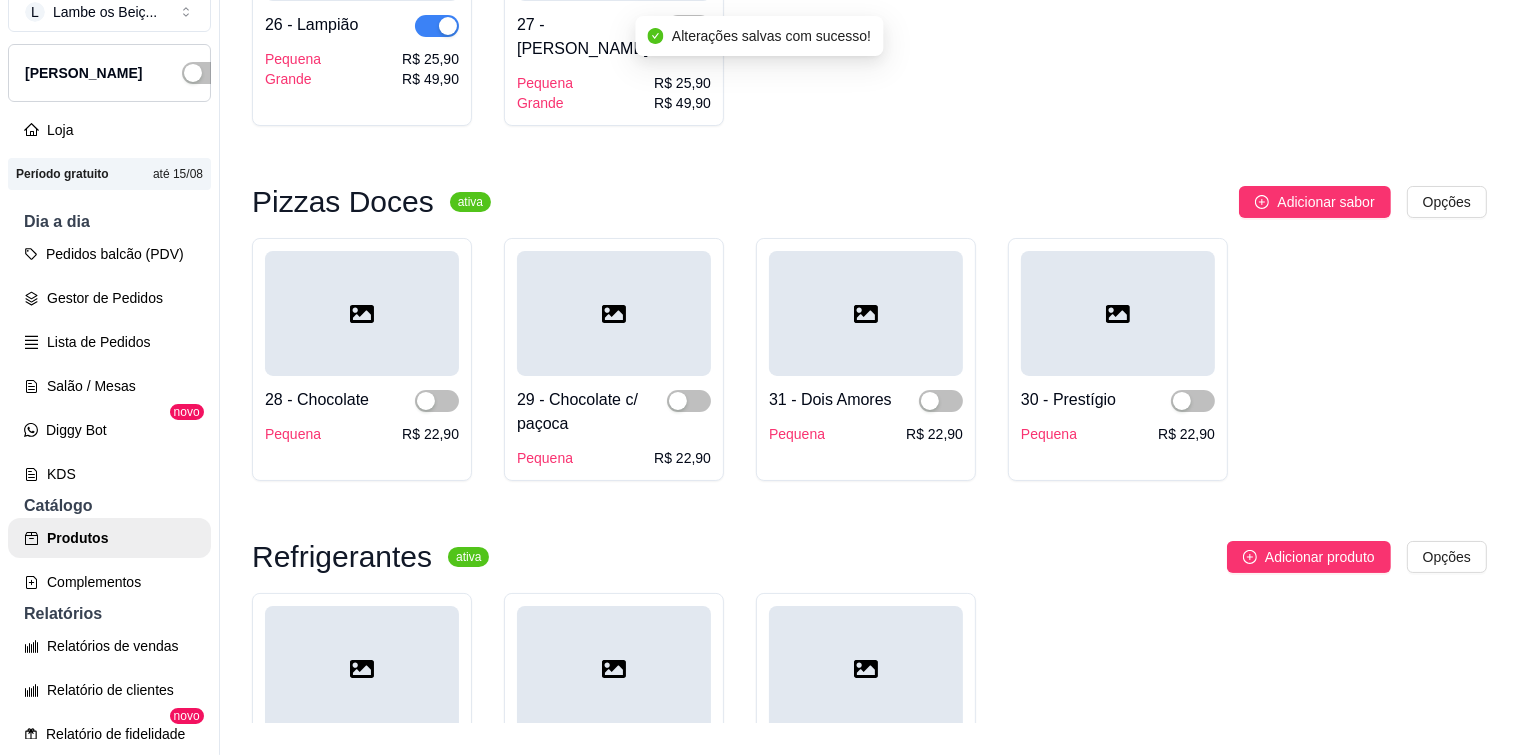 scroll, scrollTop: 1900, scrollLeft: 0, axis: vertical 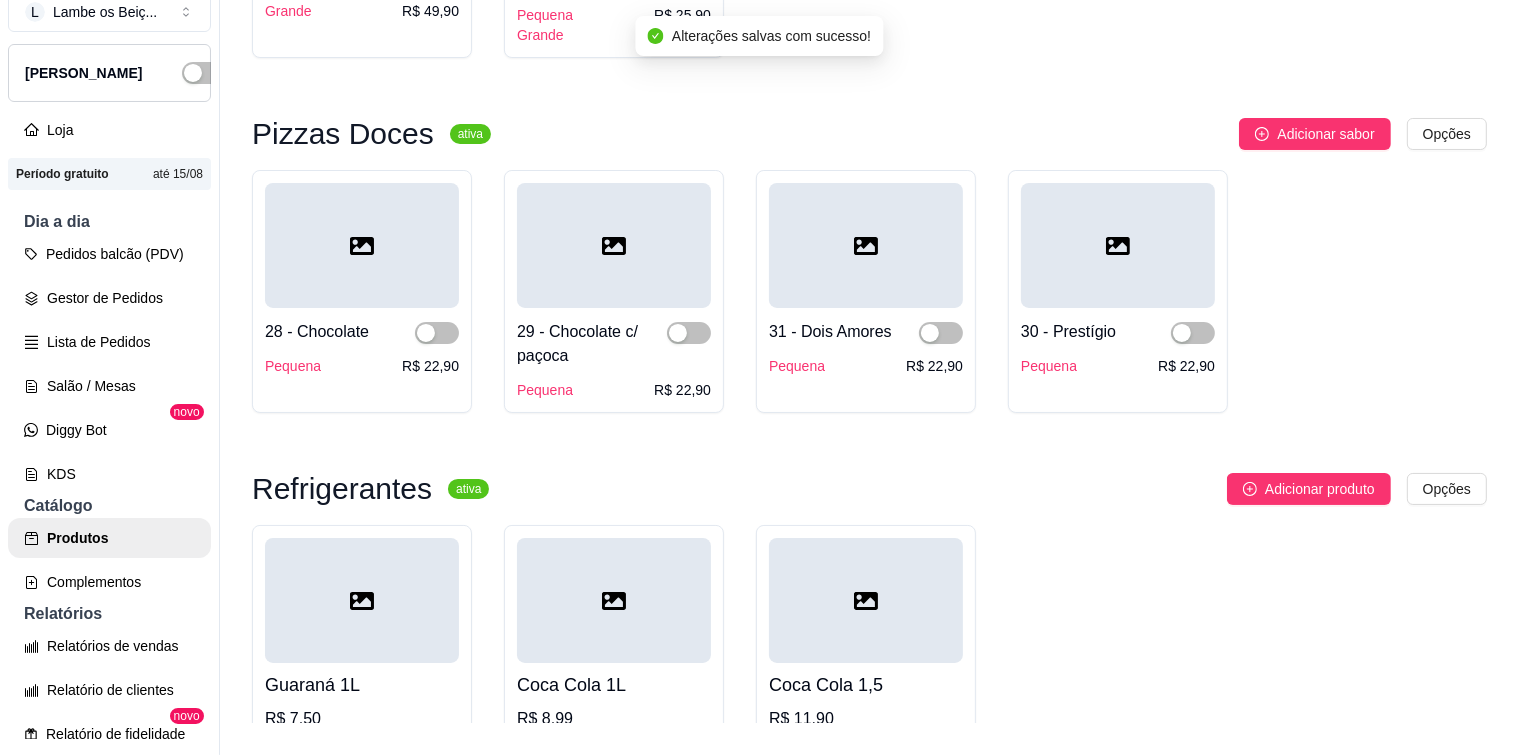 click on "27 - [PERSON_NAME]   Pequena Grande R$ 25,90 R$ 49,90" at bounding box center [614, -74] 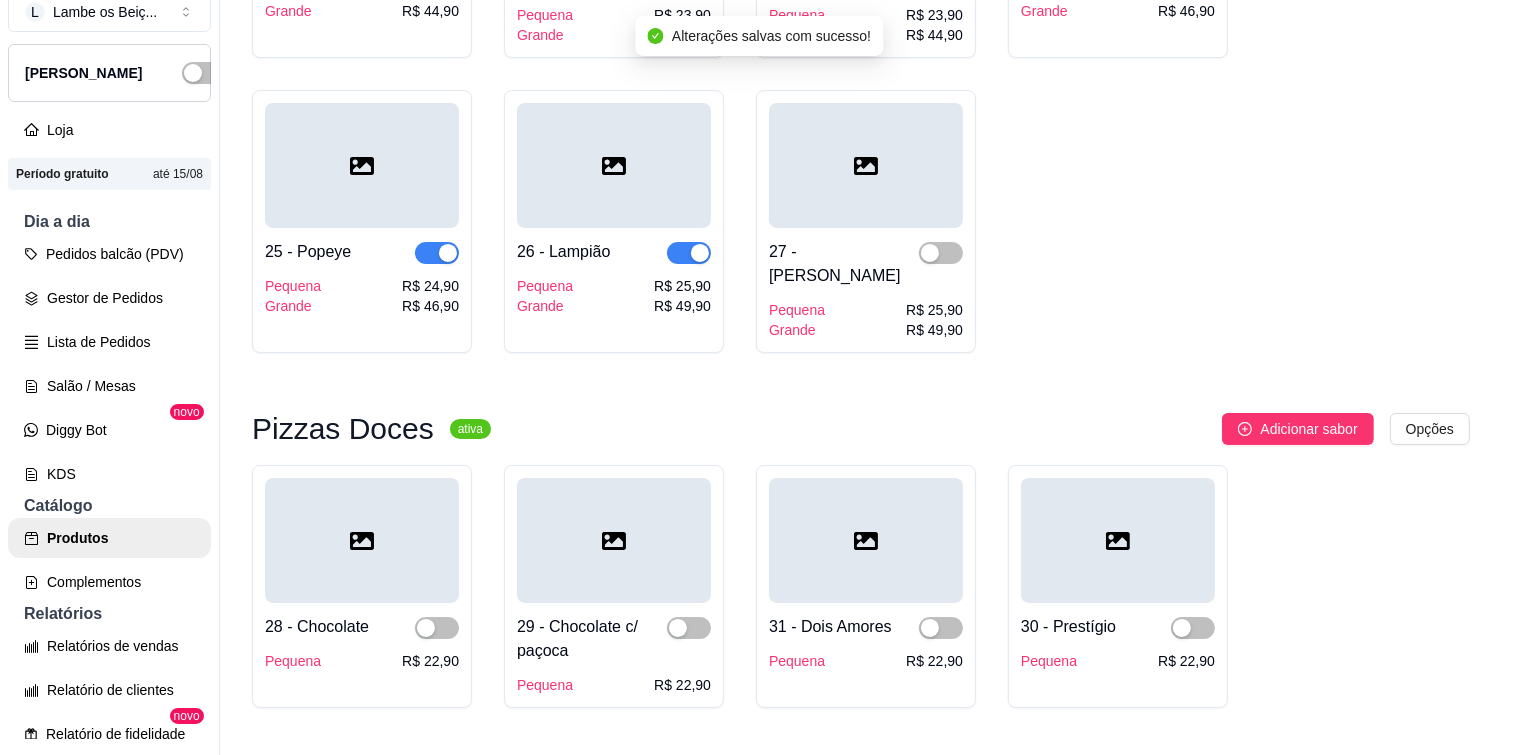 type 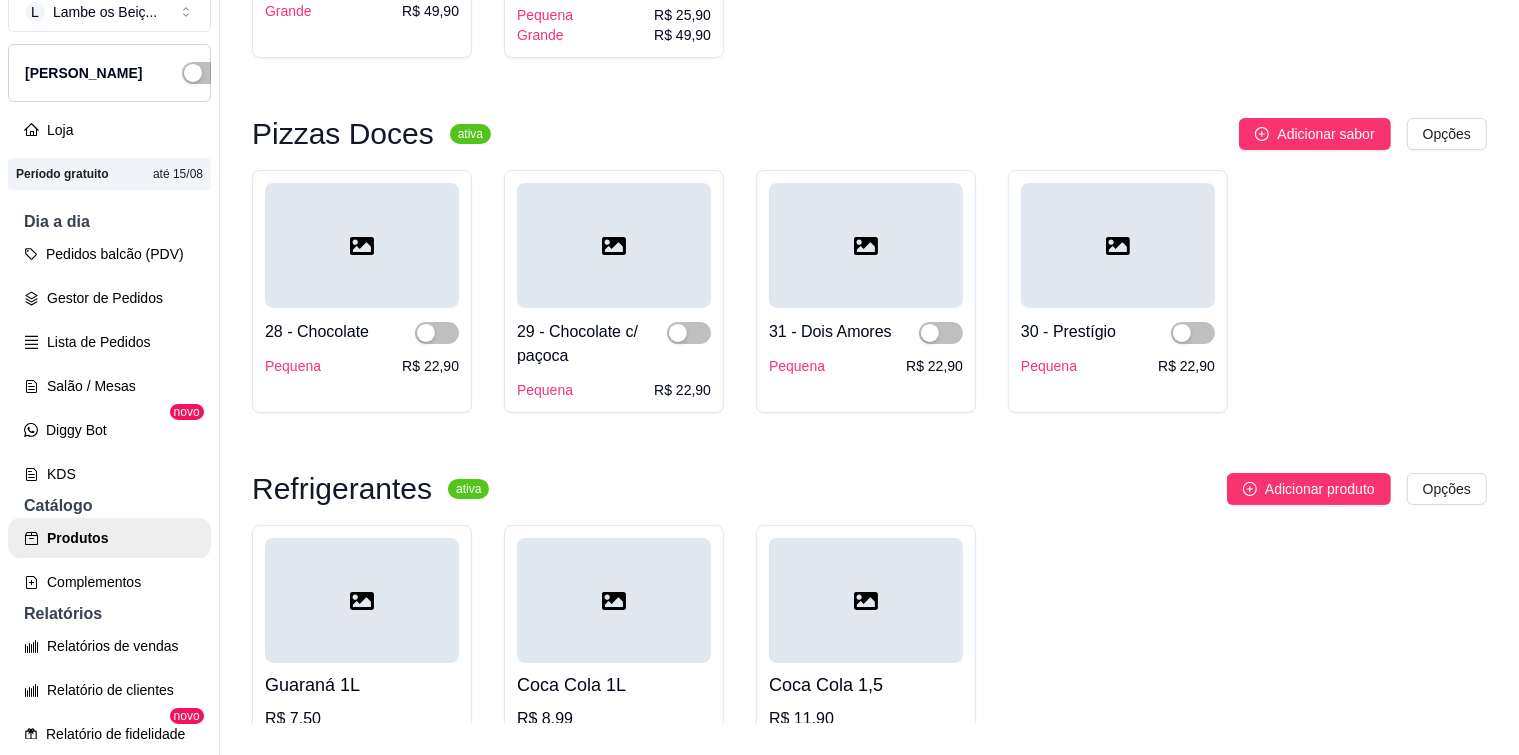 click at bounding box center [689, -42] 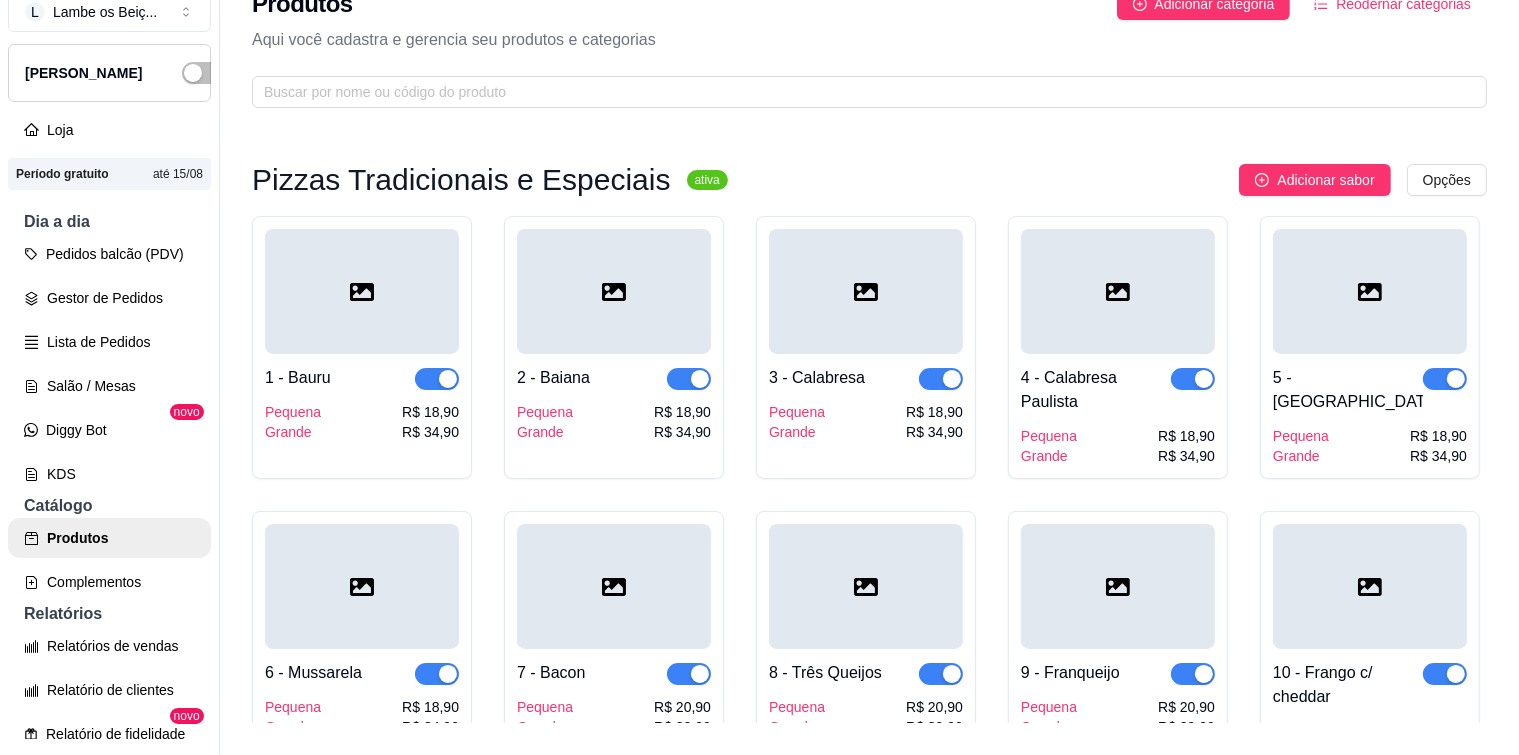 scroll, scrollTop: 0, scrollLeft: 0, axis: both 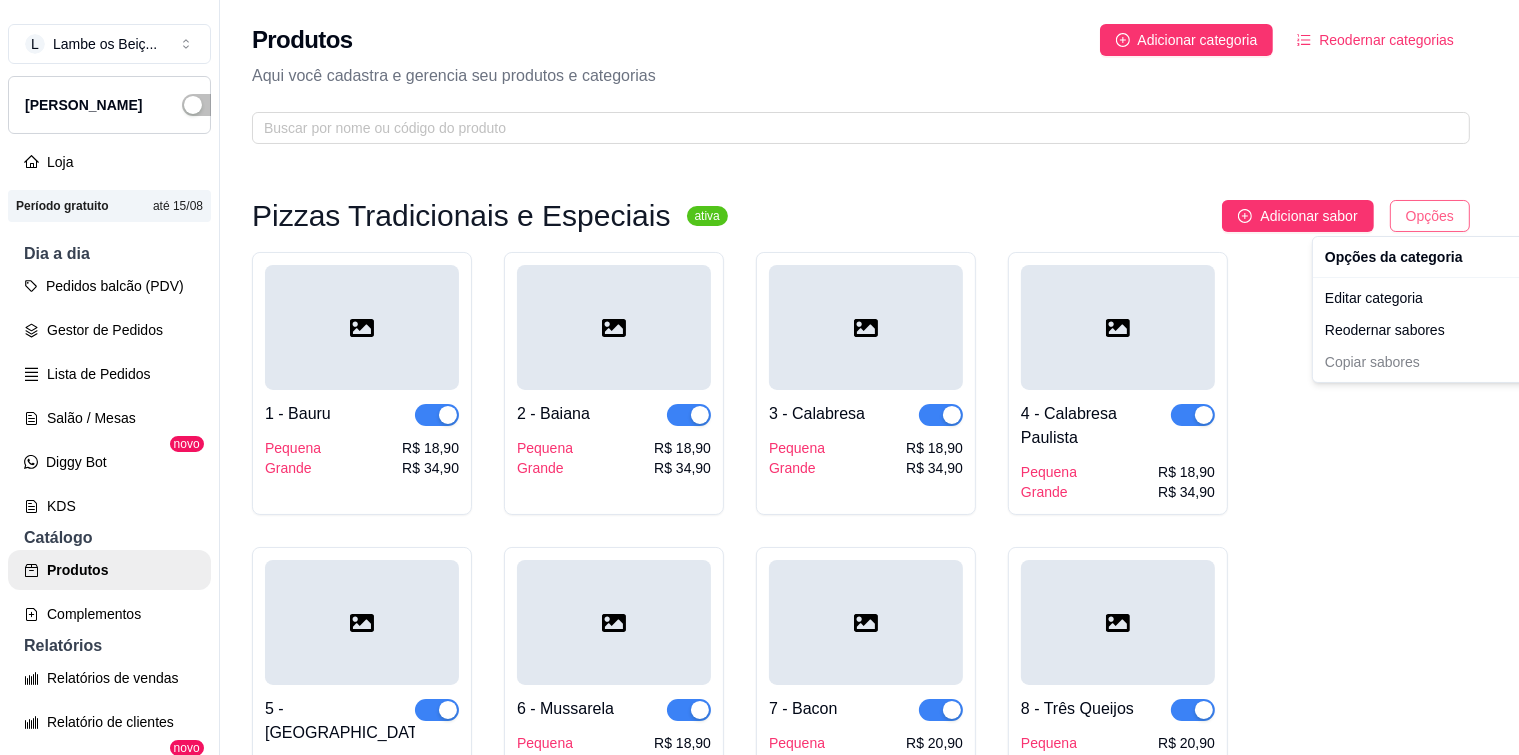 click on "L Lambe os Beiç ... Loja Aberta Loja Período gratuito até 15/08   Dia a dia Pedidos balcão (PDV) Gestor de Pedidos Lista de Pedidos Salão / Mesas Diggy Bot novo KDS Catálogo Produtos Complementos Relatórios Relatórios de vendas Relatório de clientes Relatório de fidelidade novo Gerenciar Entregadores novo Nota Fiscal (NFC-e) Controle de caixa Controle de fiado Cupons Clientes Estoque Configurações Diggy Planos Precisa de ajuda? Sair Produtos Adicionar categoria Reodernar categorias Aqui você cadastra e gerencia seu produtos e categorias Pizzas Tradicionais e Especiais ativa Adicionar sabor Opções 1 - Bauru   Pequena Grande R$ 18,90 R$ 34,90 2 - Baiana   Pequena Grande R$ 18,90 R$ 34,90 3 - Calabresa   Pequena Grande R$ 18,90 R$ 34,90 4 - Calabresa Paulista    Pequena Grande R$ 18,90 R$ 34,90 5 - Toscana   Pequena Grande R$ 18,90 R$ 34,90 6 - Mussarela   Pequena Grande R$ 18,90 R$ 34,90 7 - Bacon   Pequena Grande R$ 20,90 R$ 39,90 8 - Três Queijos   Pequena Grande R$ 20,90" at bounding box center [759, 377] 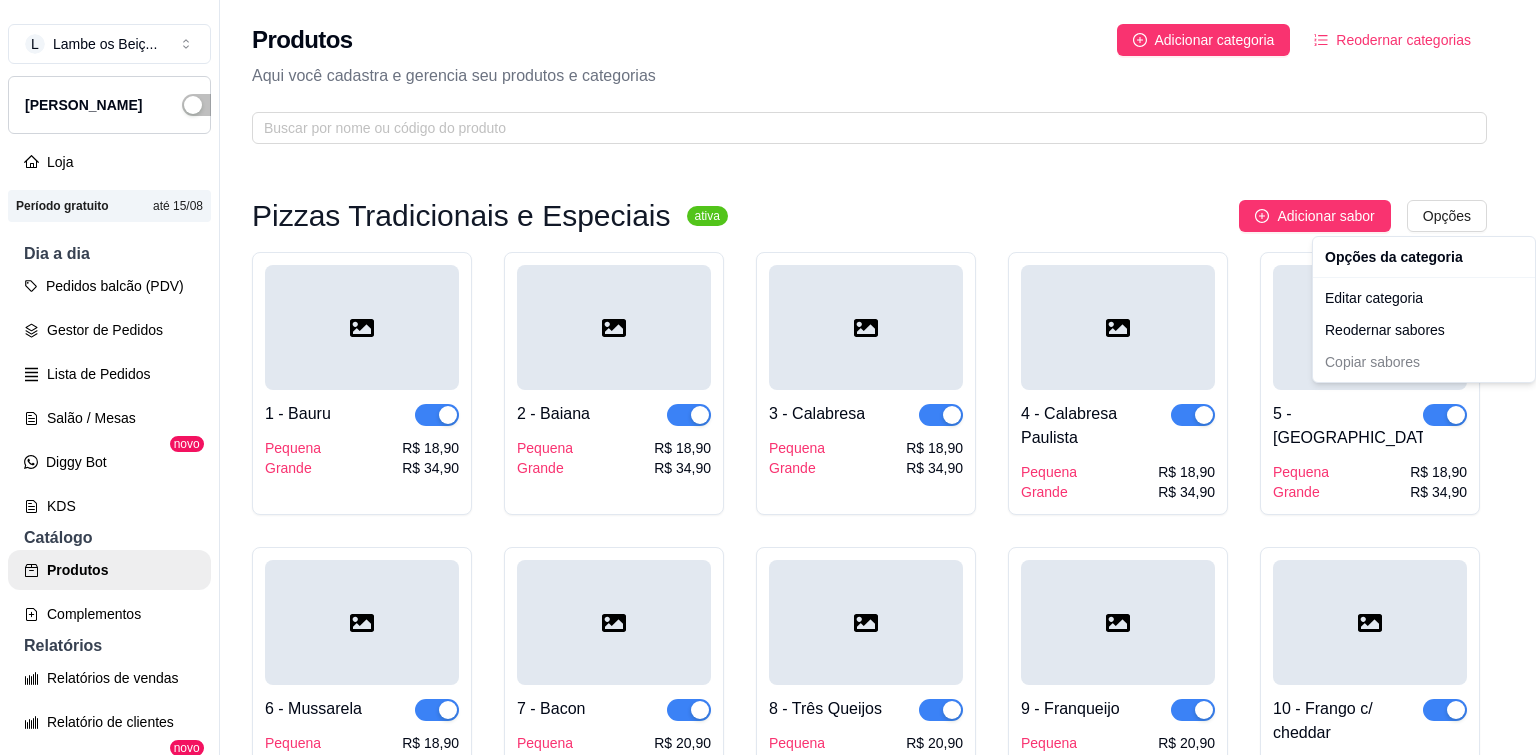 click on "L Lambe os Beiç ... Loja Aberta Loja Período gratuito até 15/08   Dia a dia Pedidos balcão (PDV) Gestor de Pedidos Lista de Pedidos Salão / Mesas Diggy Bot novo KDS Catálogo Produtos Complementos Relatórios Relatórios de vendas Relatório de clientes Relatório de fidelidade novo Gerenciar Entregadores novo Nota Fiscal (NFC-e) Controle de caixa Controle de fiado Cupons Clientes Estoque Configurações Diggy Planos Precisa de ajuda? Sair Produtos Adicionar categoria Reodernar categorias Aqui você cadastra e gerencia seu produtos e categorias Pizzas Tradicionais e Especiais ativa Adicionar sabor Opções 1 - Bauru   Pequena Grande R$ 18,90 R$ 34,90 2 - Baiana   Pequena Grande R$ 18,90 R$ 34,90 3 - Calabresa   Pequena Grande R$ 18,90 R$ 34,90 4 - Calabresa Paulista    Pequena Grande R$ 18,90 R$ 34,90 5 - Toscana   Pequena Grande R$ 18,90 R$ 34,90 6 - Mussarela   Pequena Grande R$ 18,90 R$ 34,90 7 - Bacon   Pequena Grande R$ 20,90 R$ 39,90 8 - Três Queijos   Pequena Grande R$ 20,90" at bounding box center [768, 377] 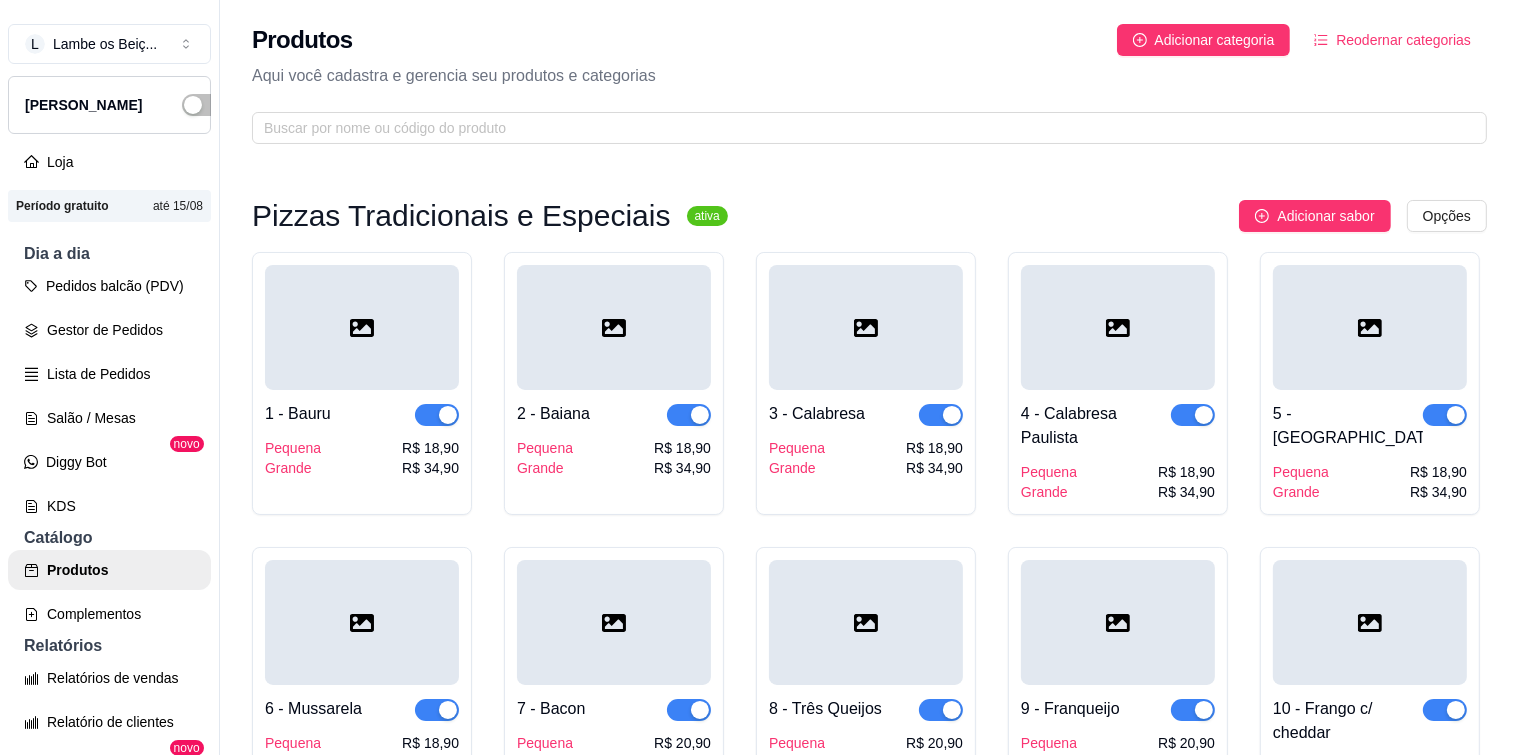 scroll, scrollTop: 200, scrollLeft: 0, axis: vertical 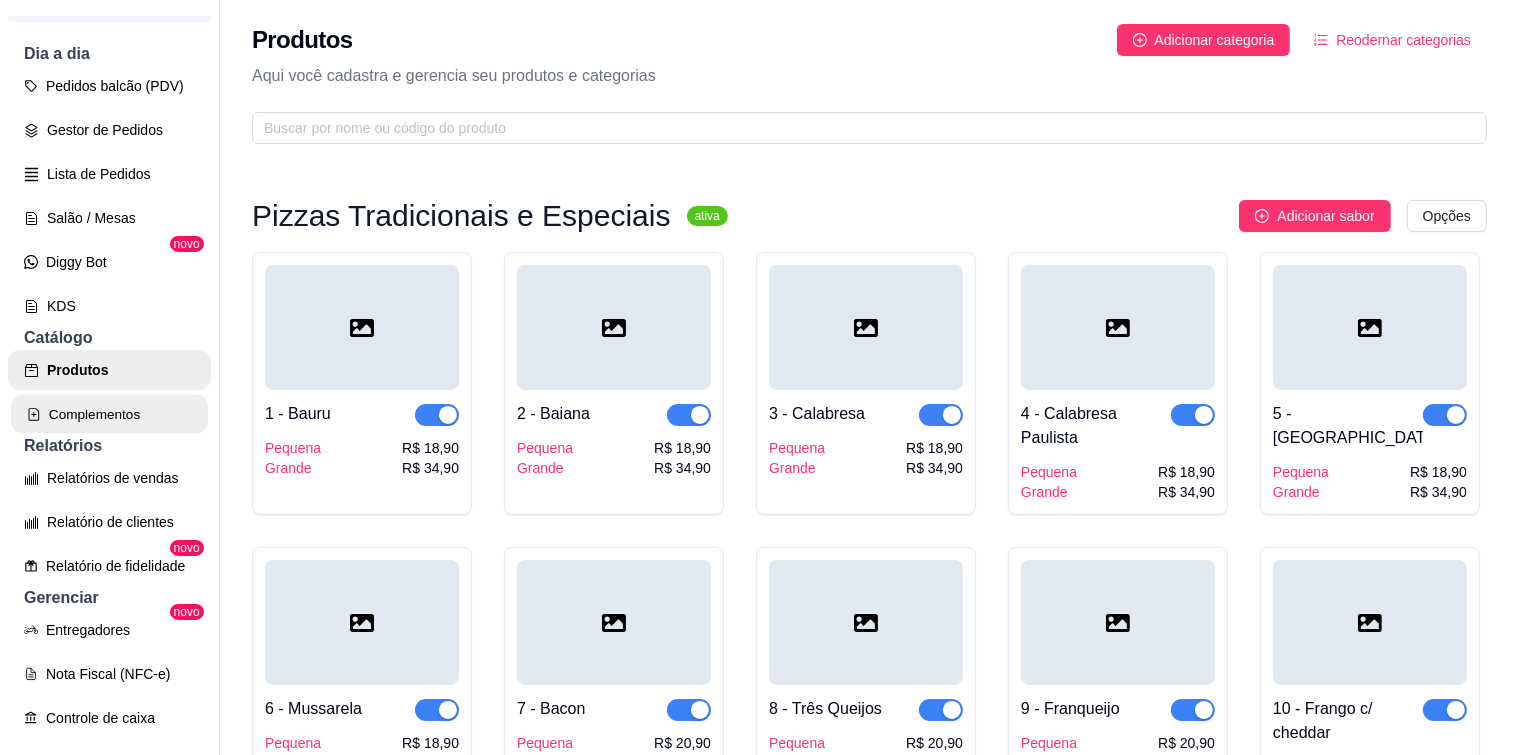 click on "Complementos" at bounding box center (109, 414) 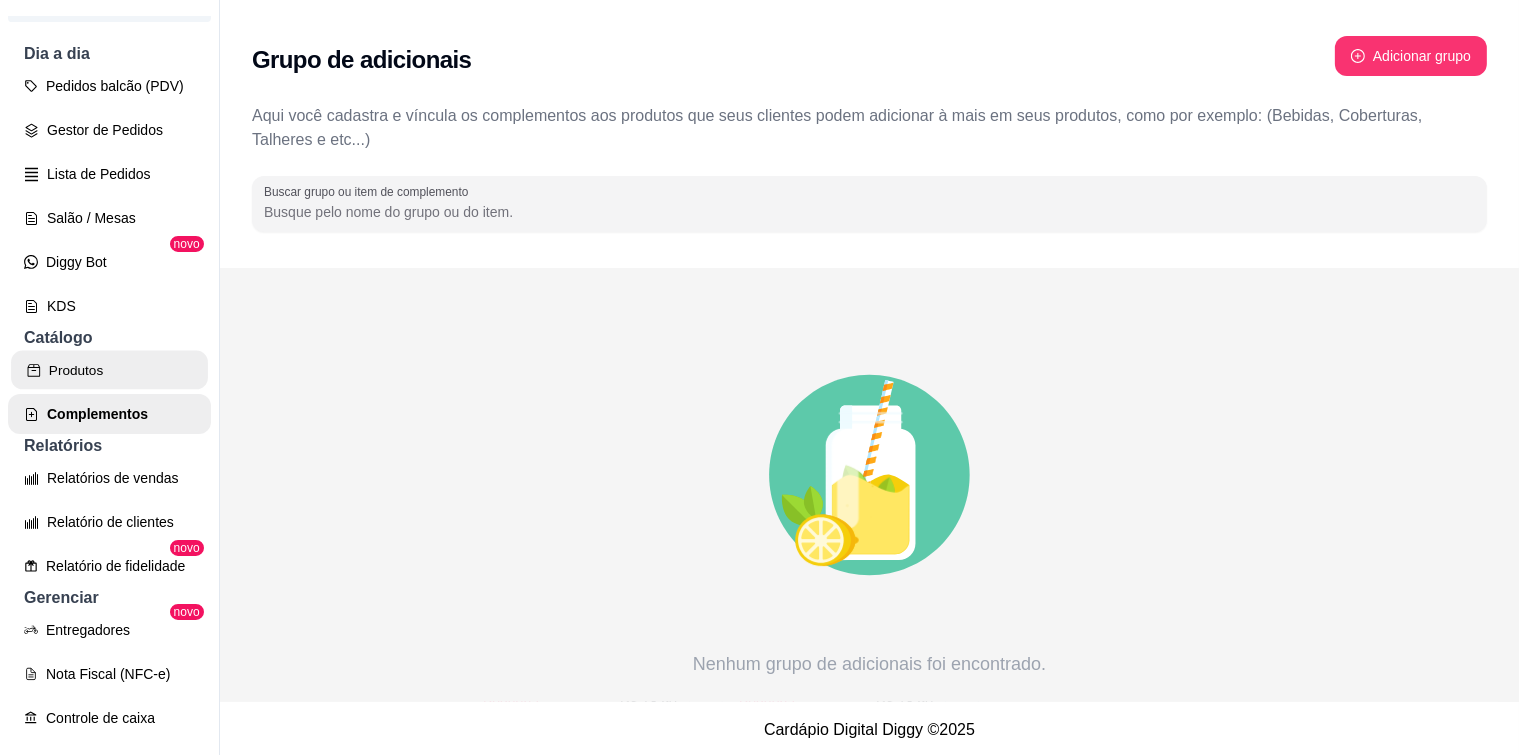 click on "Produtos" at bounding box center [109, 370] 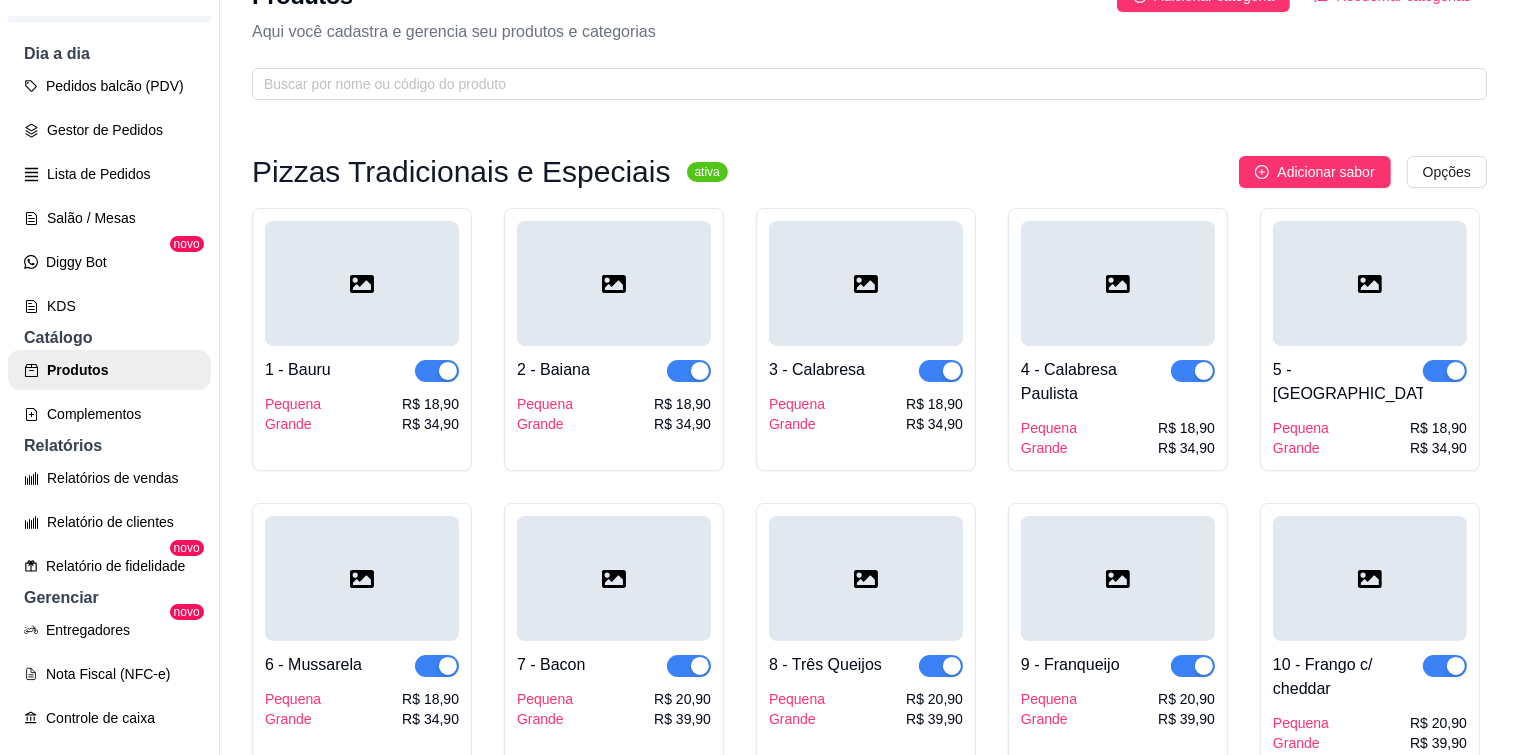 scroll, scrollTop: 0, scrollLeft: 0, axis: both 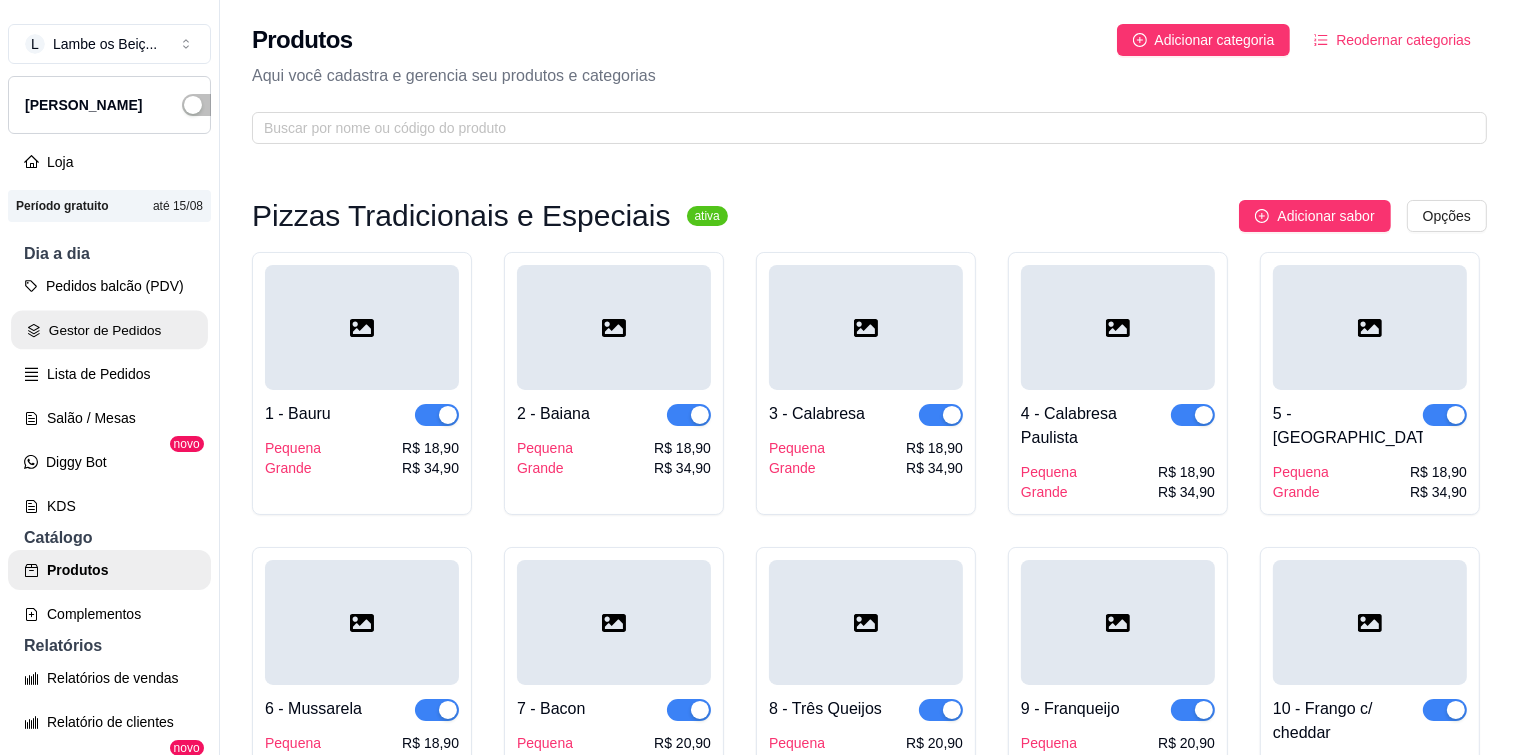 click on "Gestor de Pedidos" at bounding box center [109, 330] 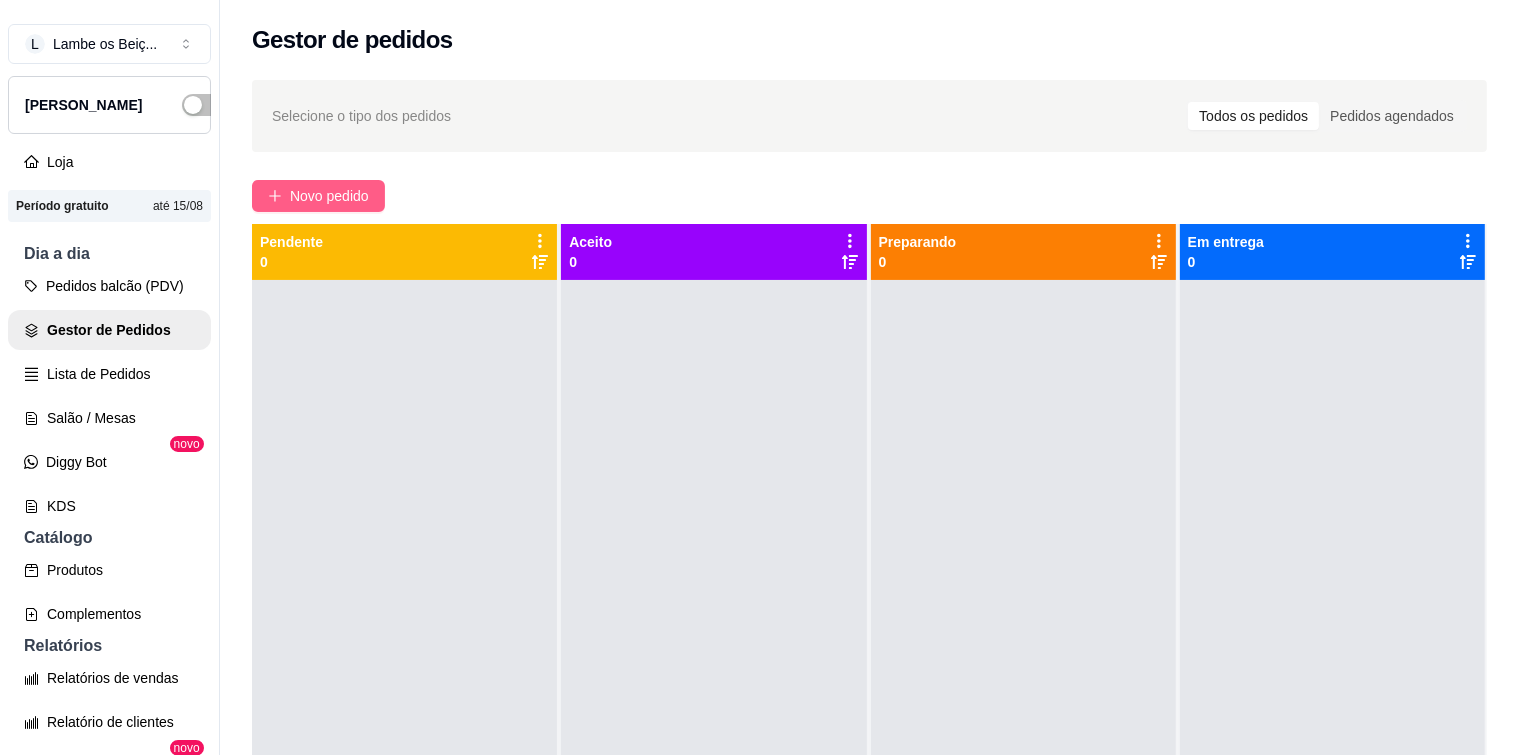 click on "Novo pedido" at bounding box center [329, 196] 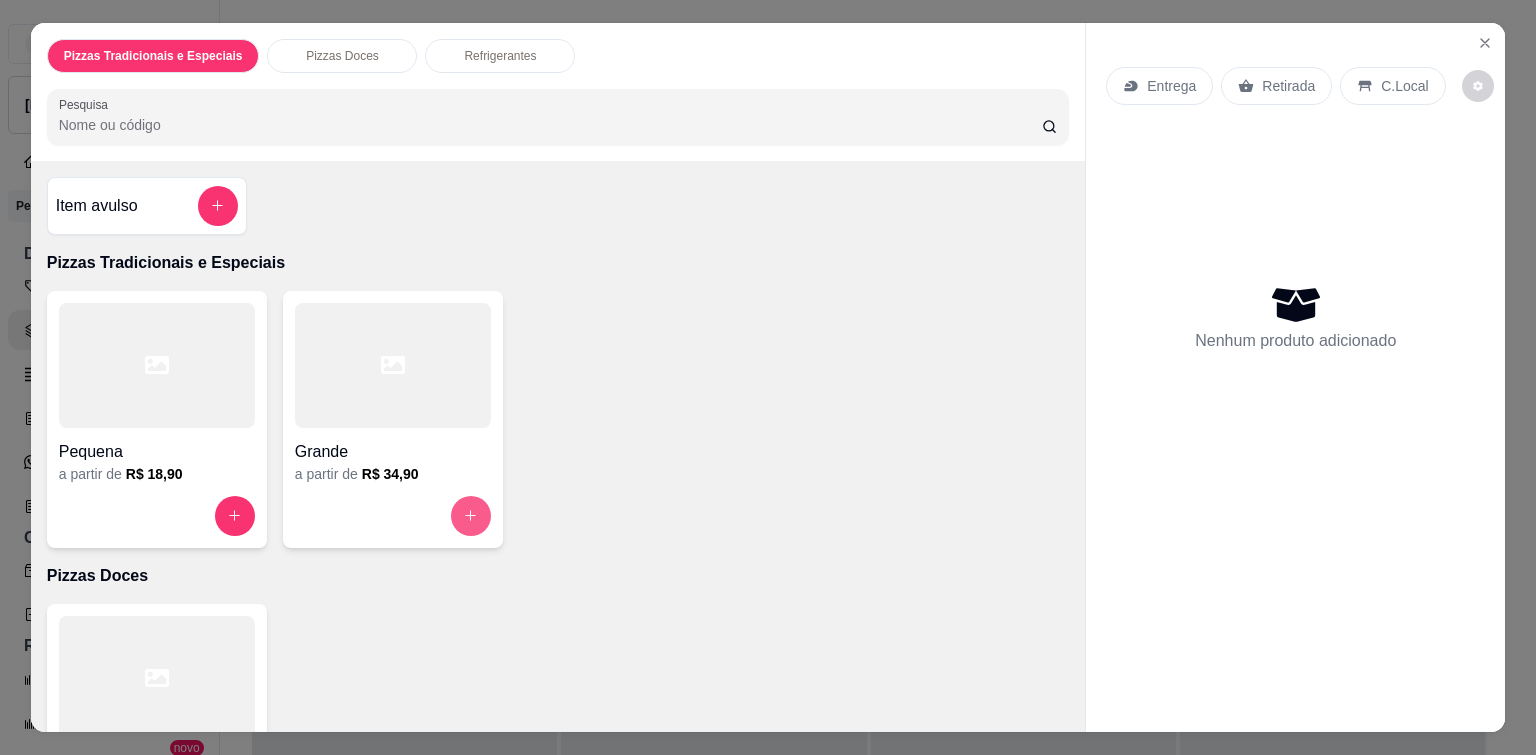 click at bounding box center (393, 516) 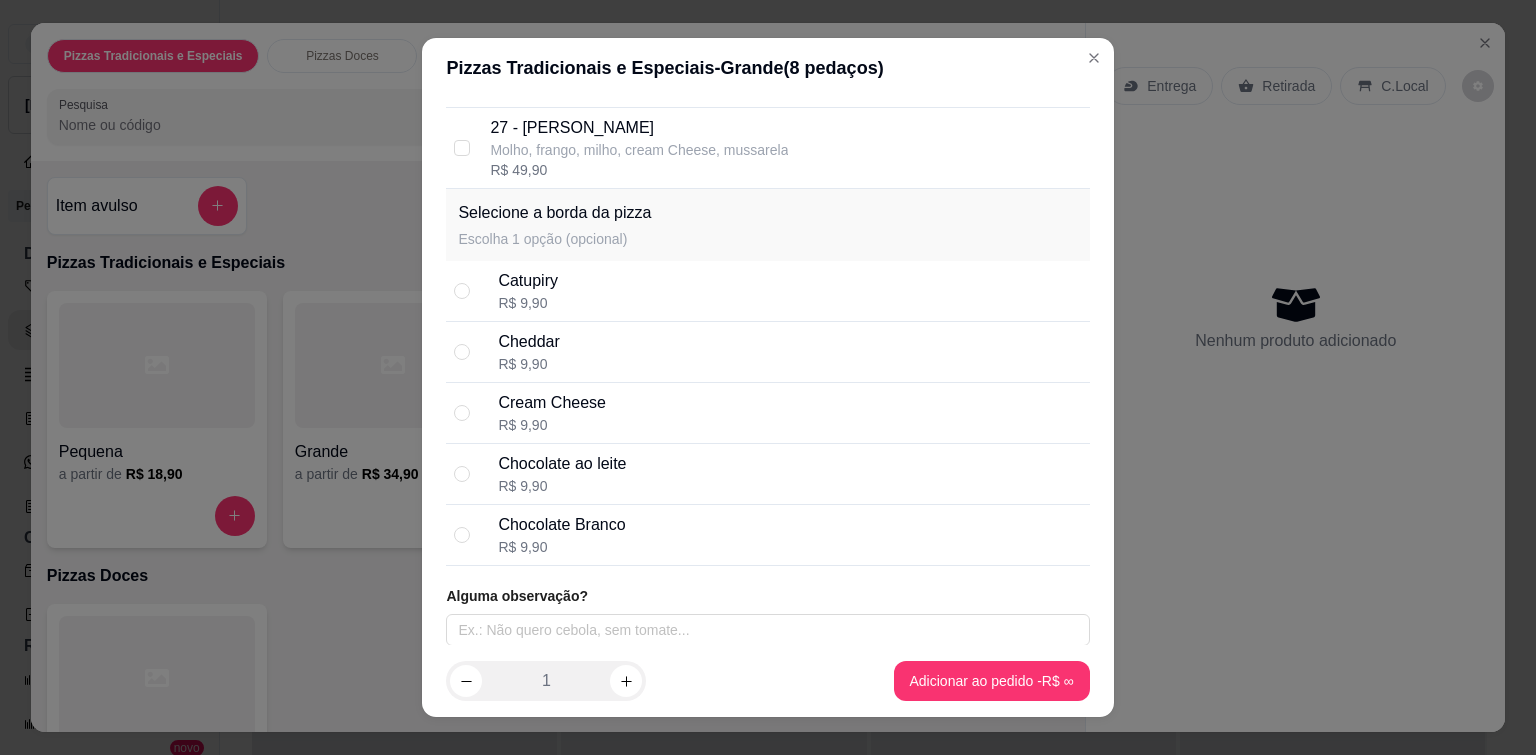 scroll, scrollTop: 1744, scrollLeft: 0, axis: vertical 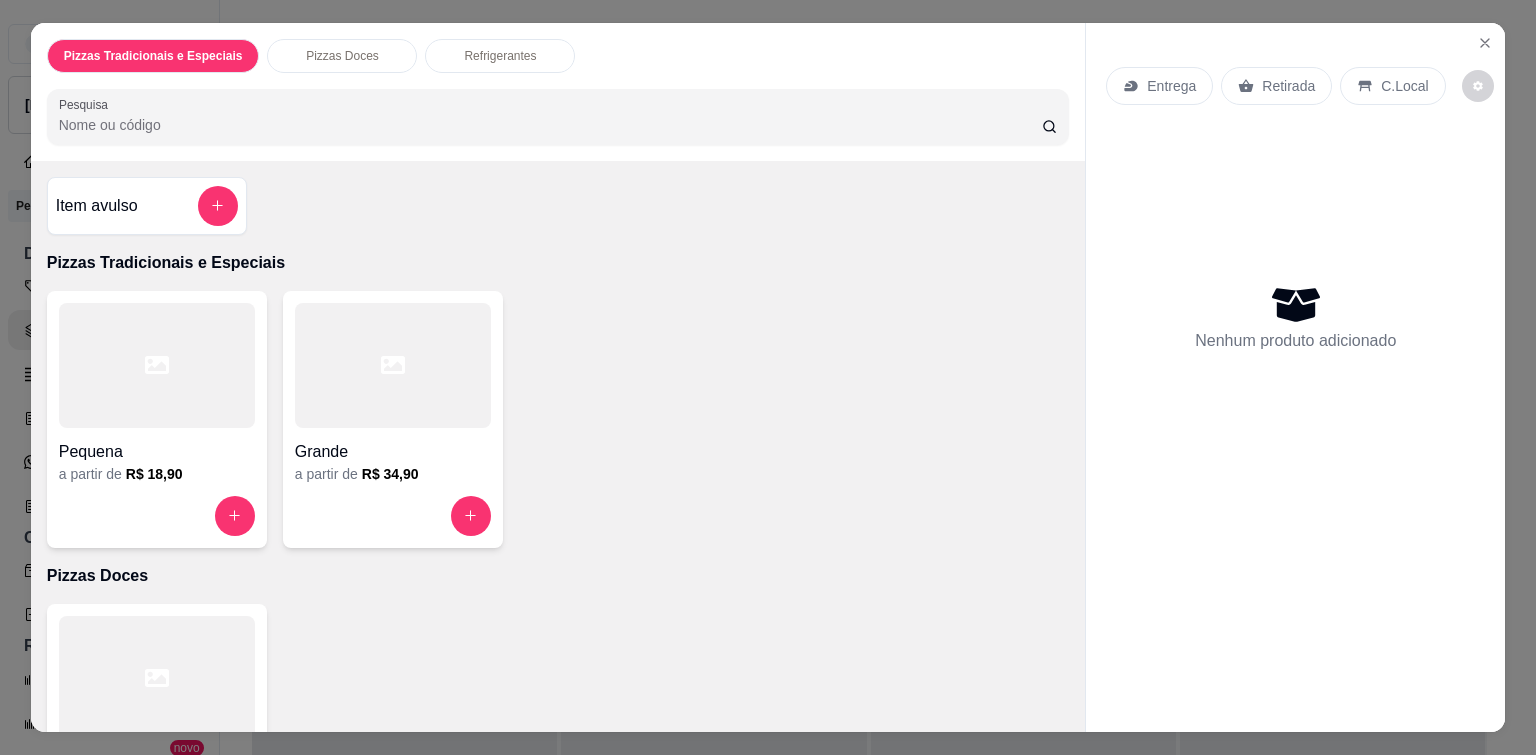 click on "Pizzas Doces" at bounding box center (342, 56) 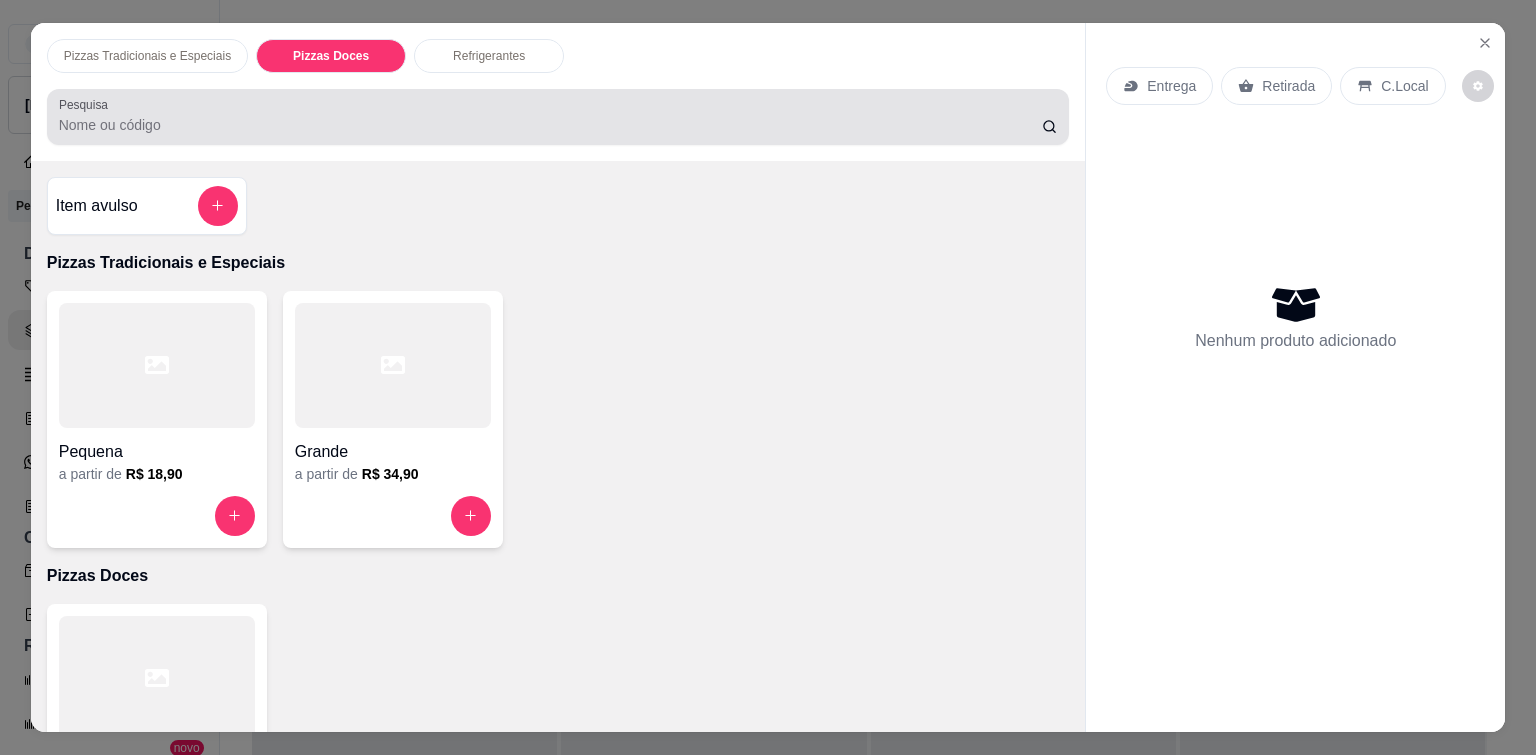 scroll, scrollTop: 49, scrollLeft: 0, axis: vertical 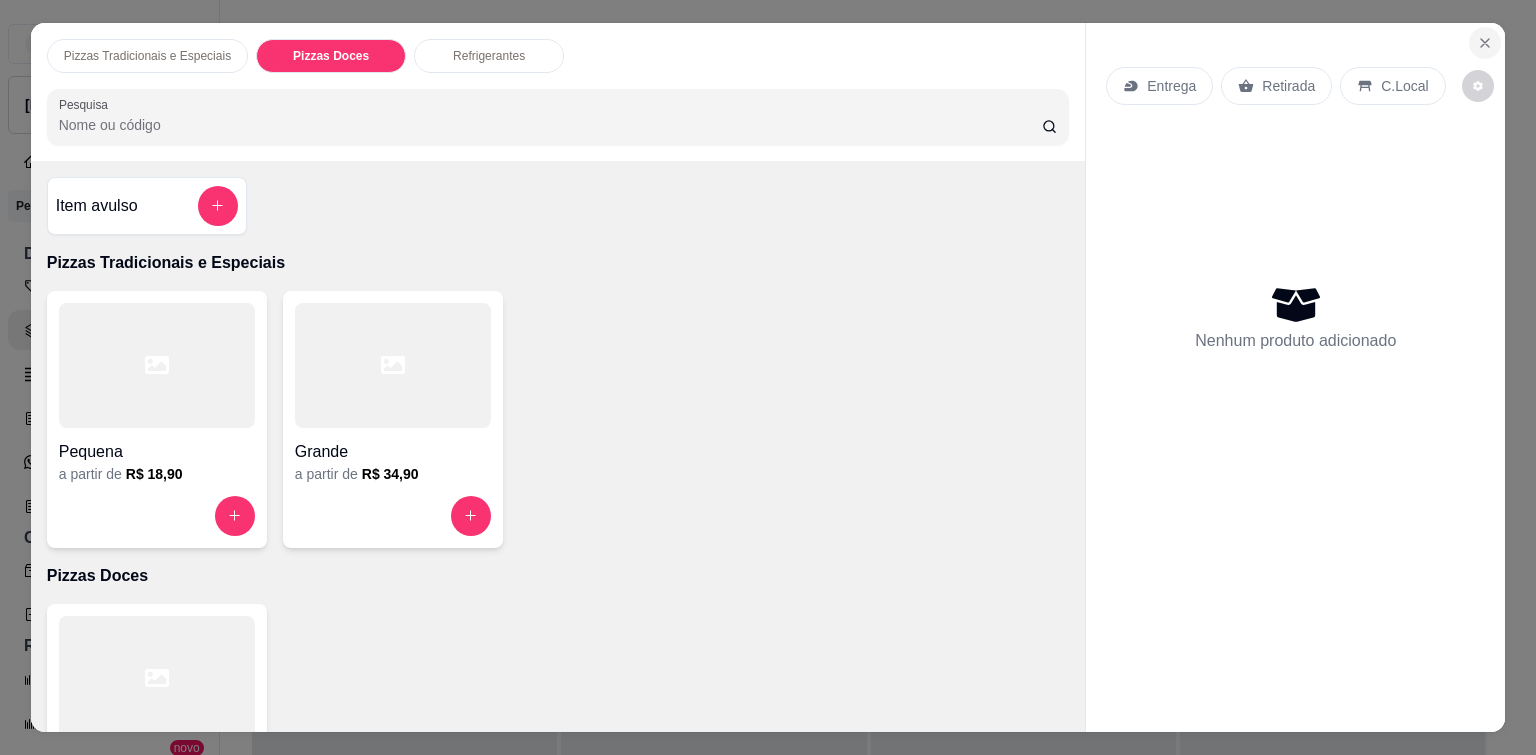 click 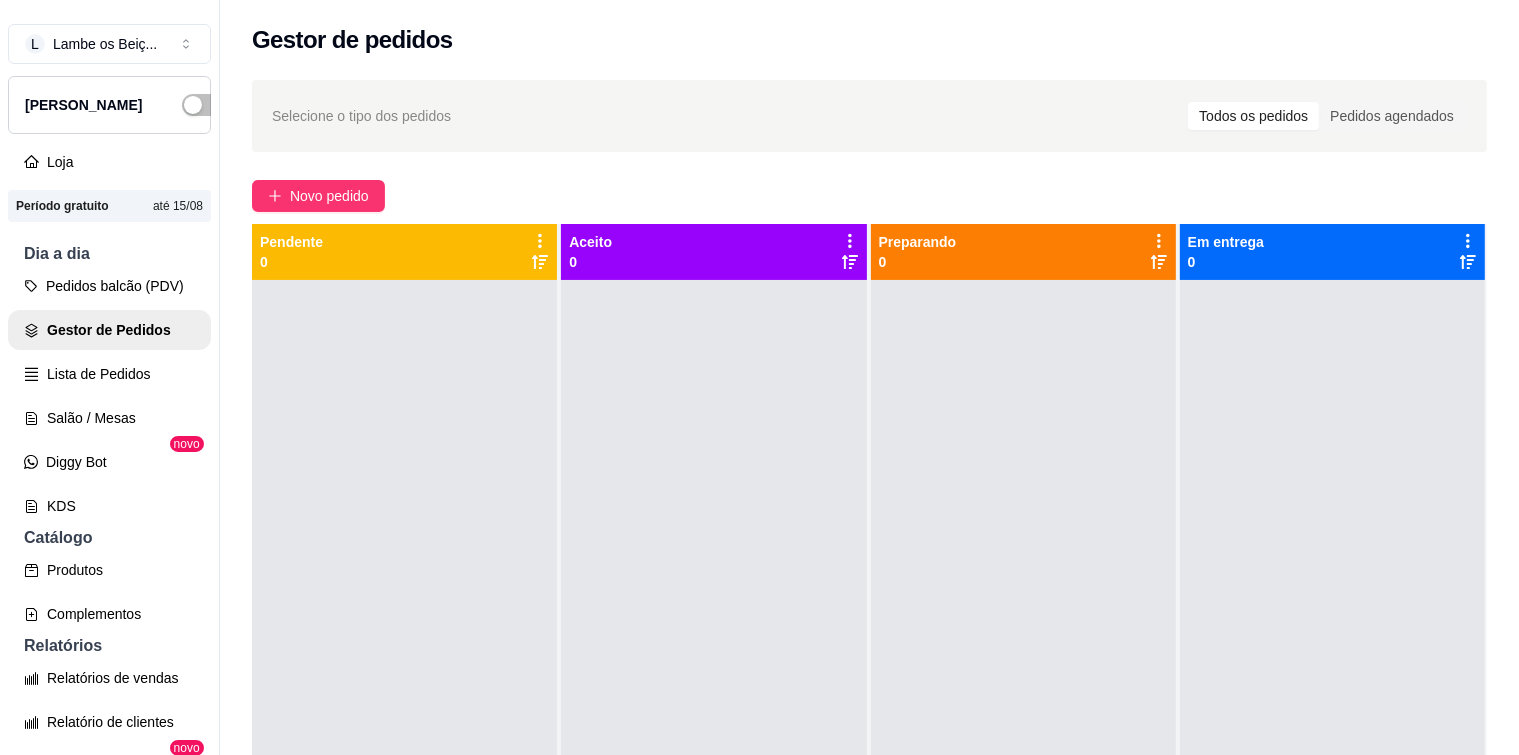 click at bounding box center [404, 657] 